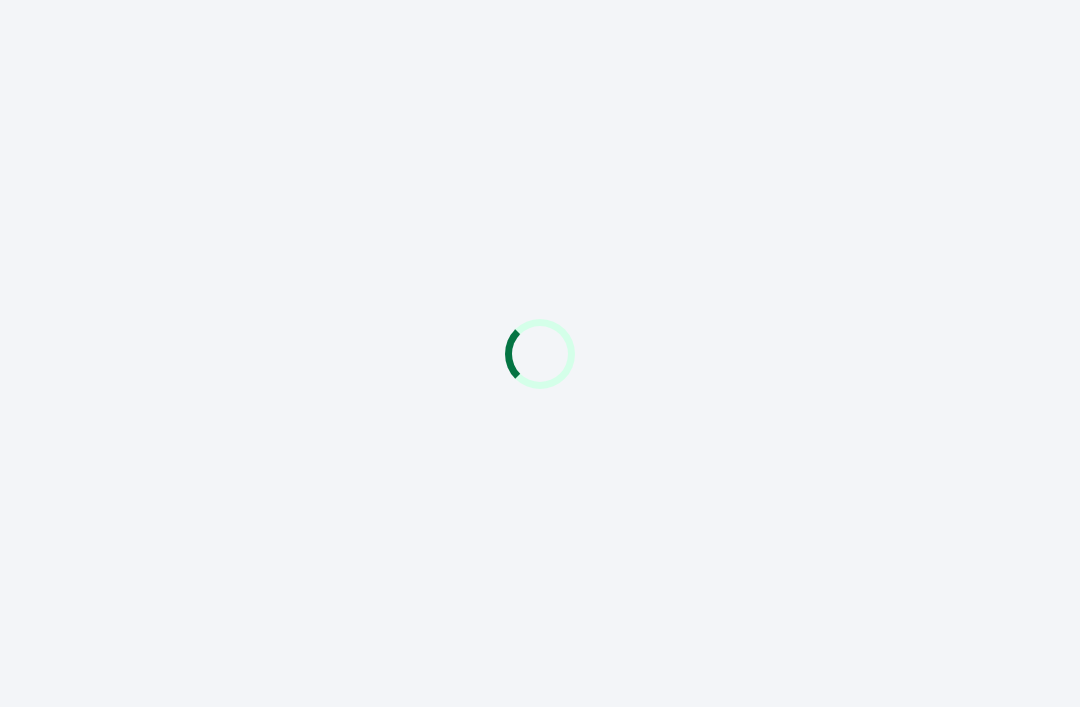 scroll, scrollTop: 64, scrollLeft: 0, axis: vertical 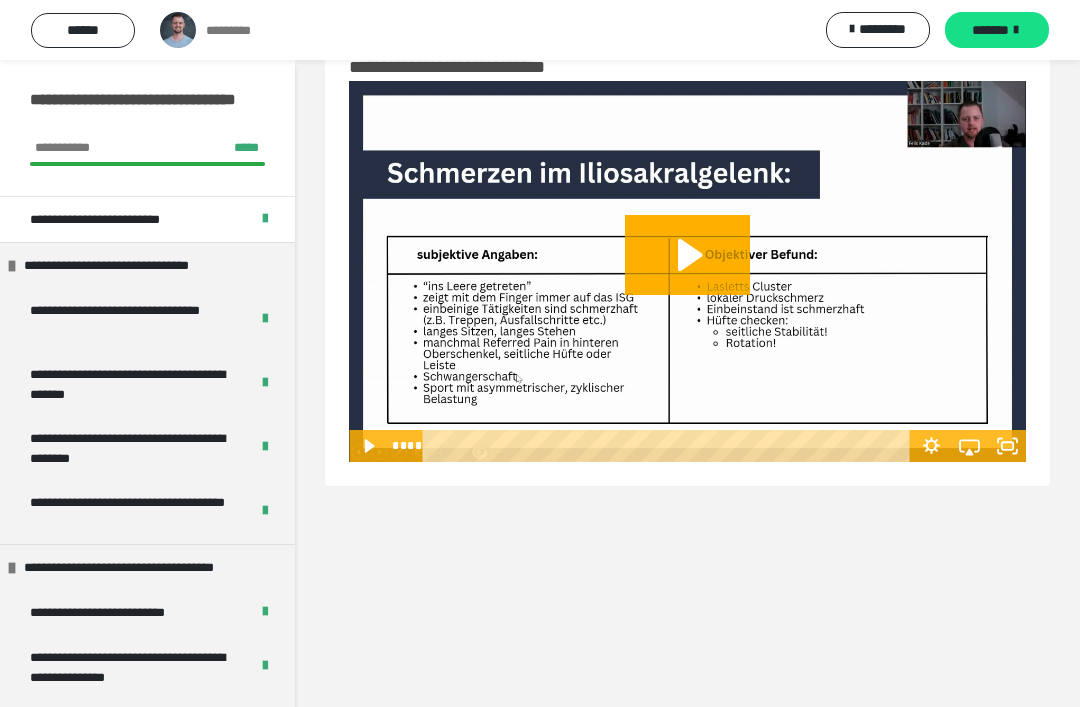 click on "*********" at bounding box center (233, 30) 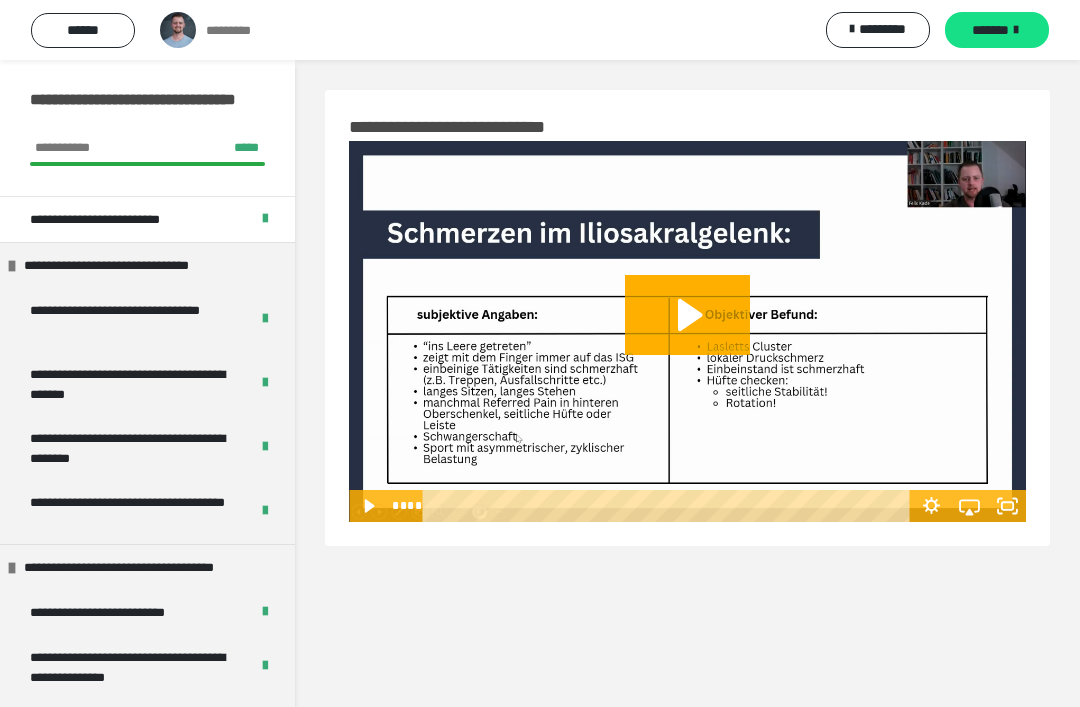click 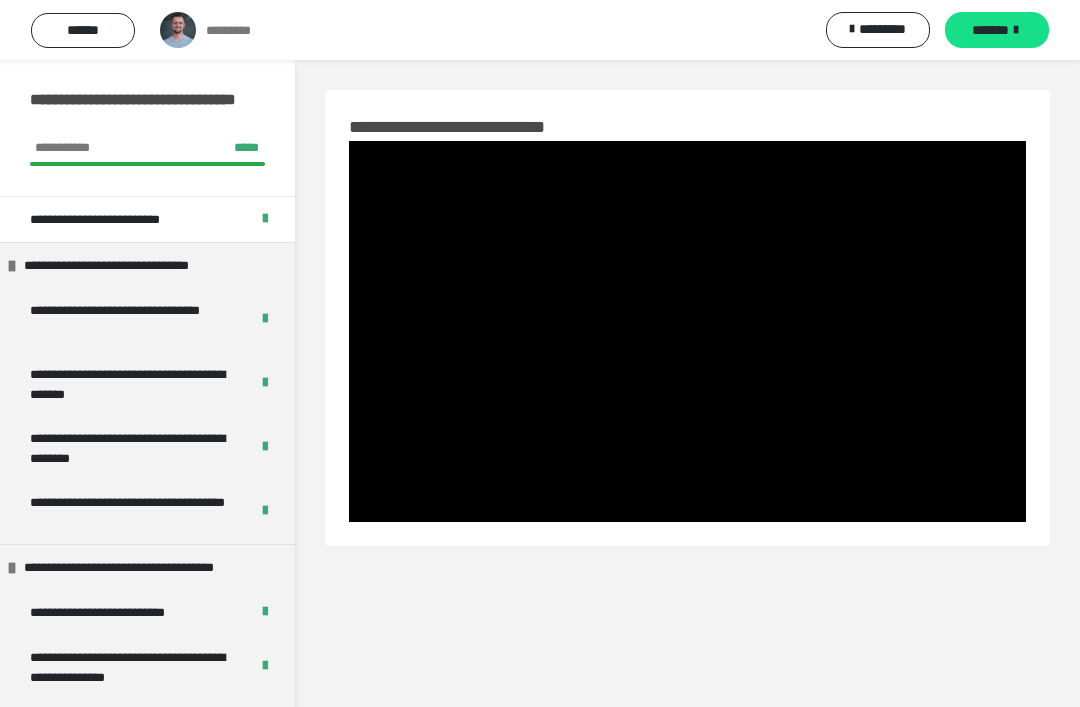 click at bounding box center [687, 331] 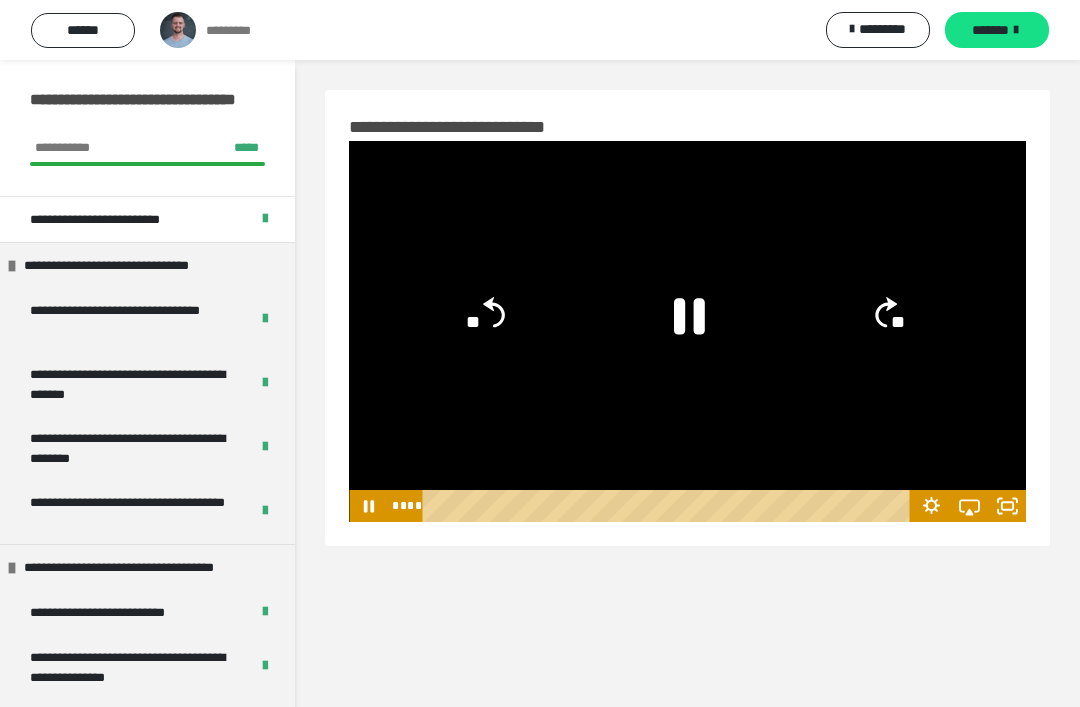 click on "**" 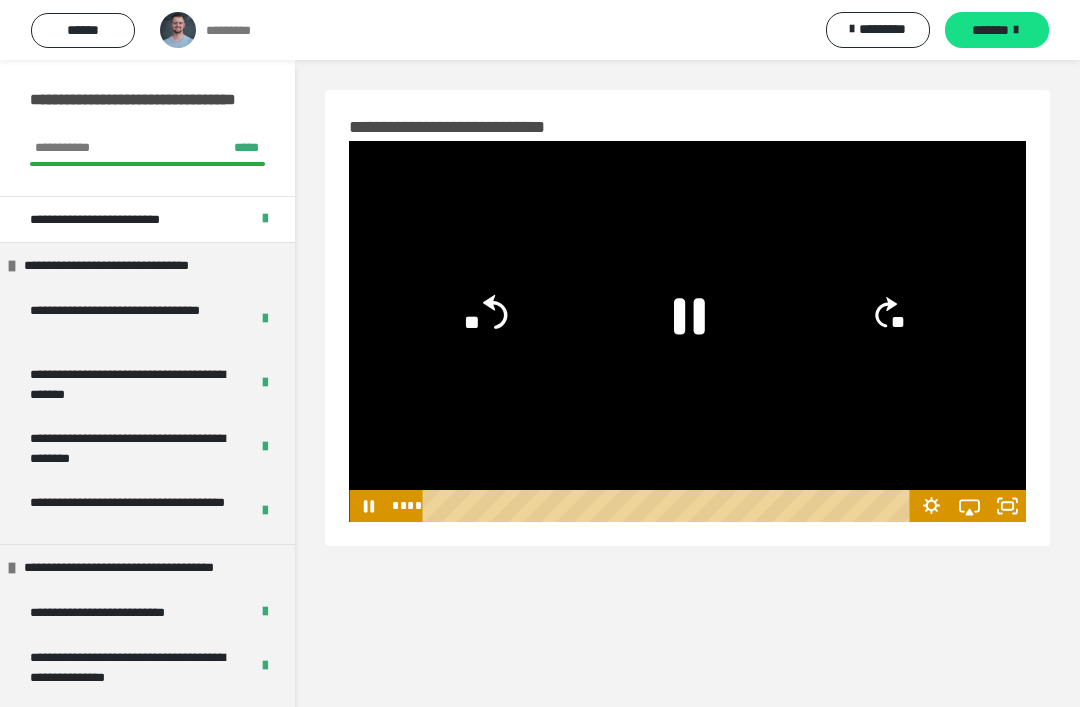 click on "**" 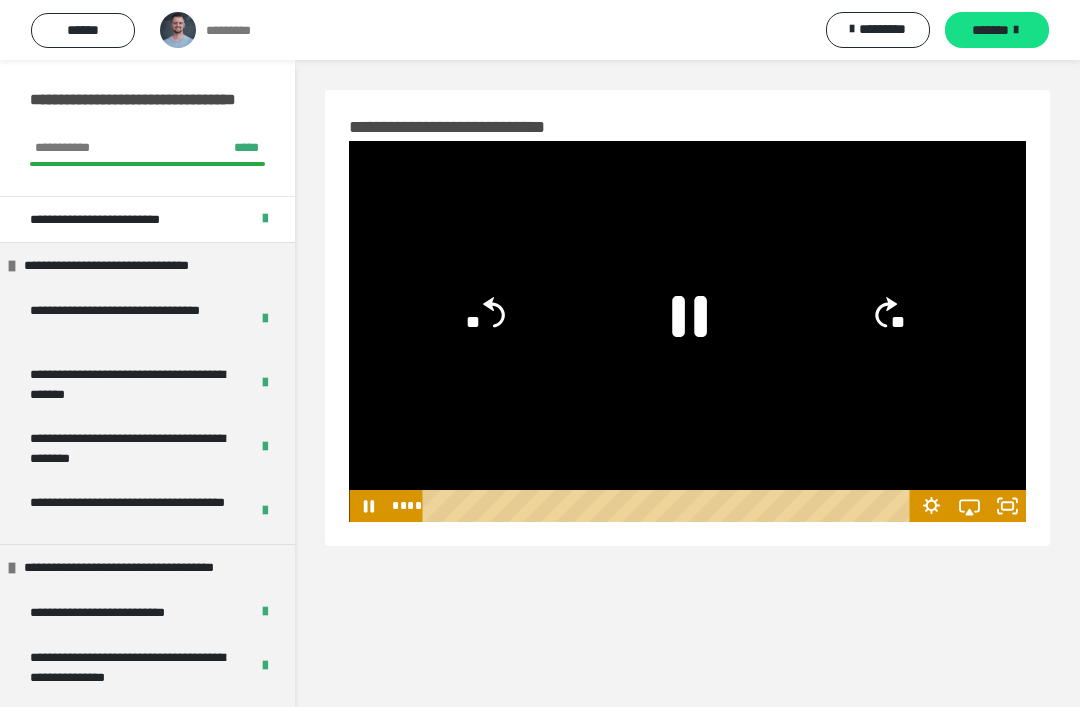 click 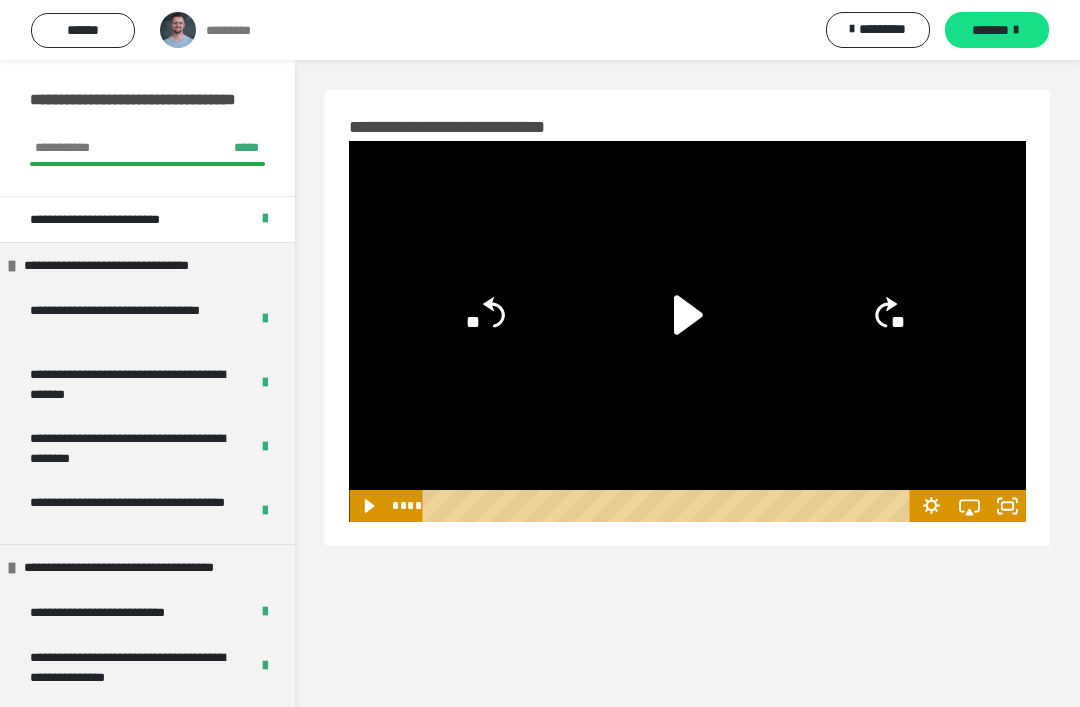 click 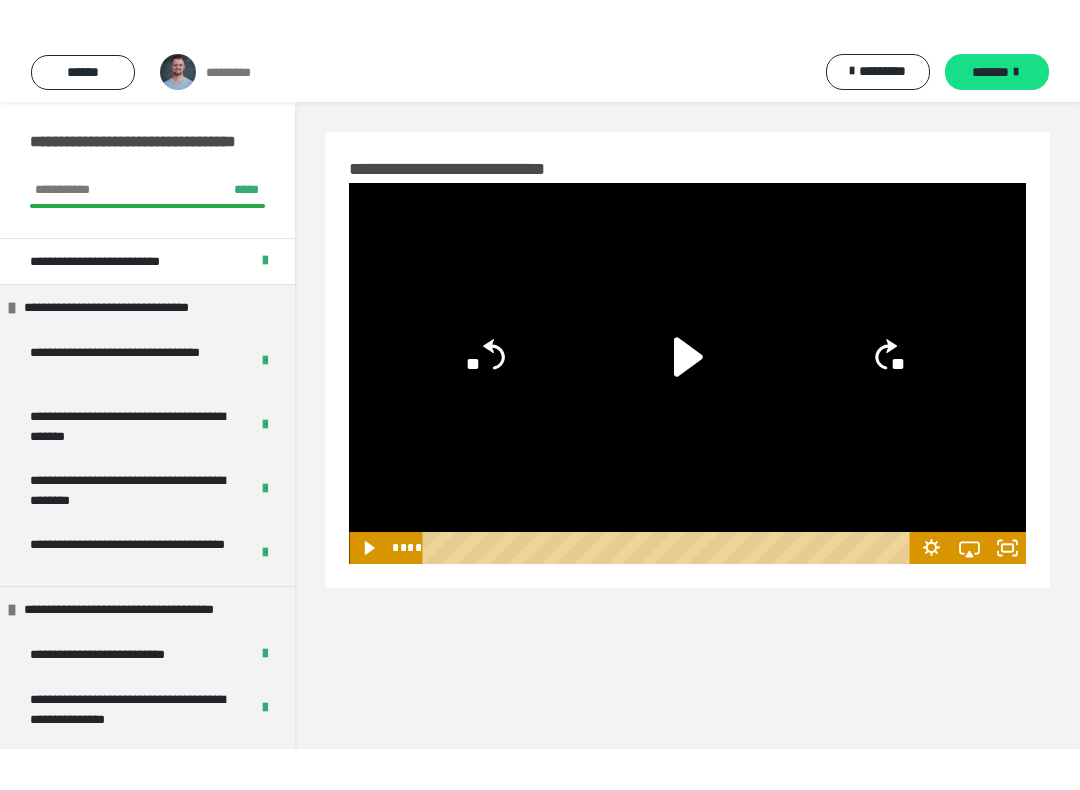 scroll, scrollTop: 20, scrollLeft: 0, axis: vertical 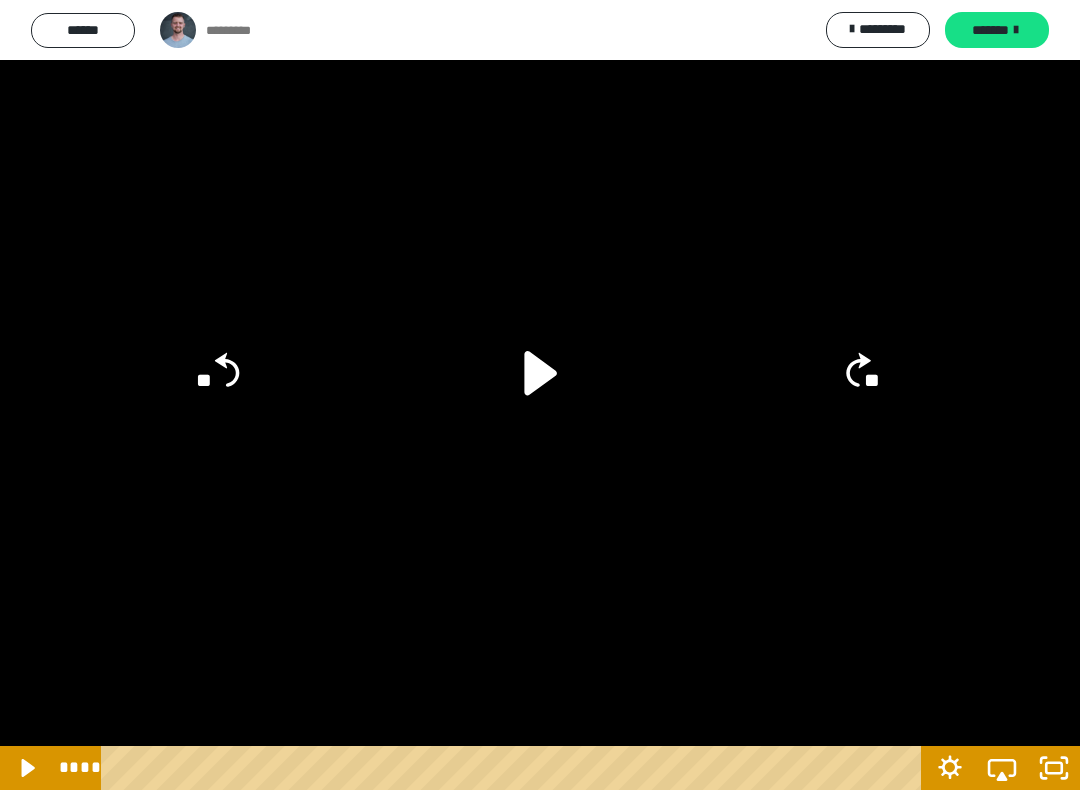 click 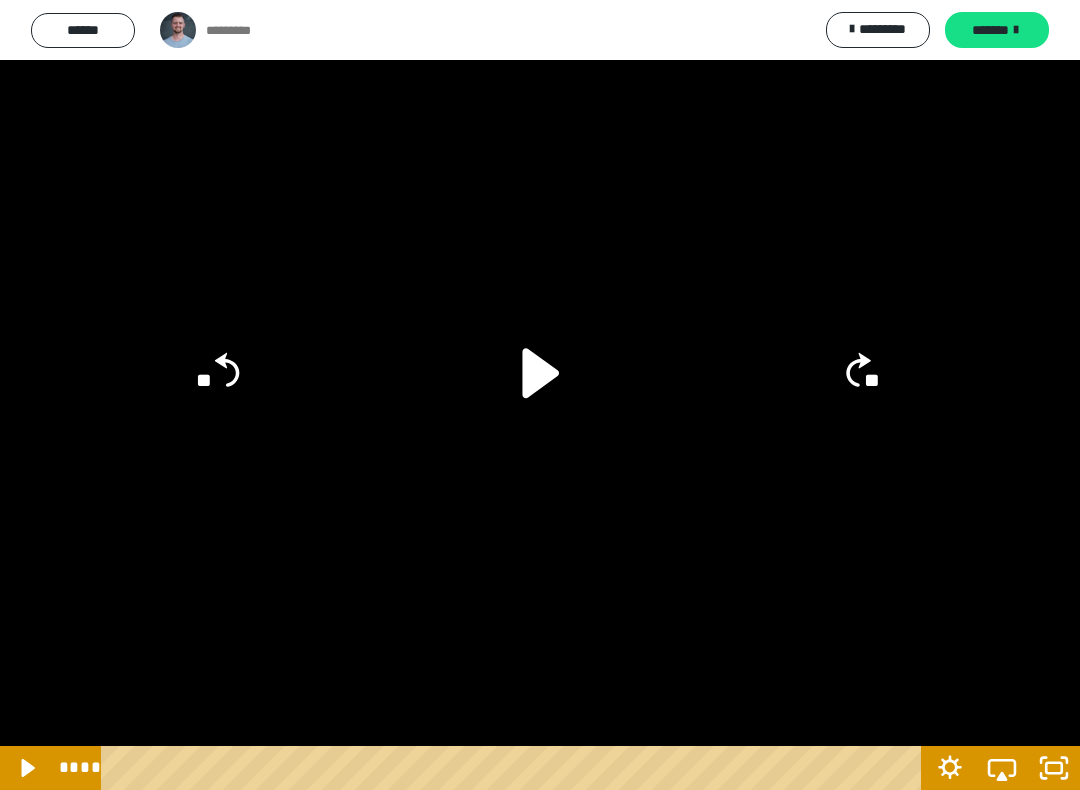 click 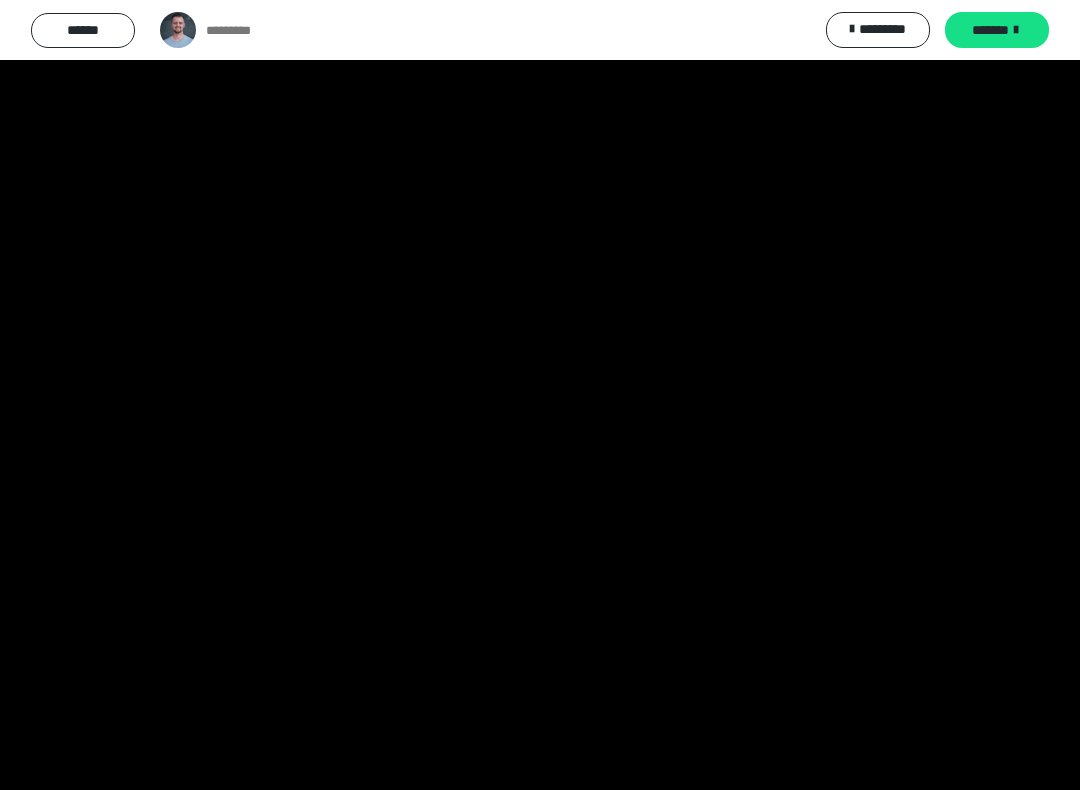 click at bounding box center (540, 395) 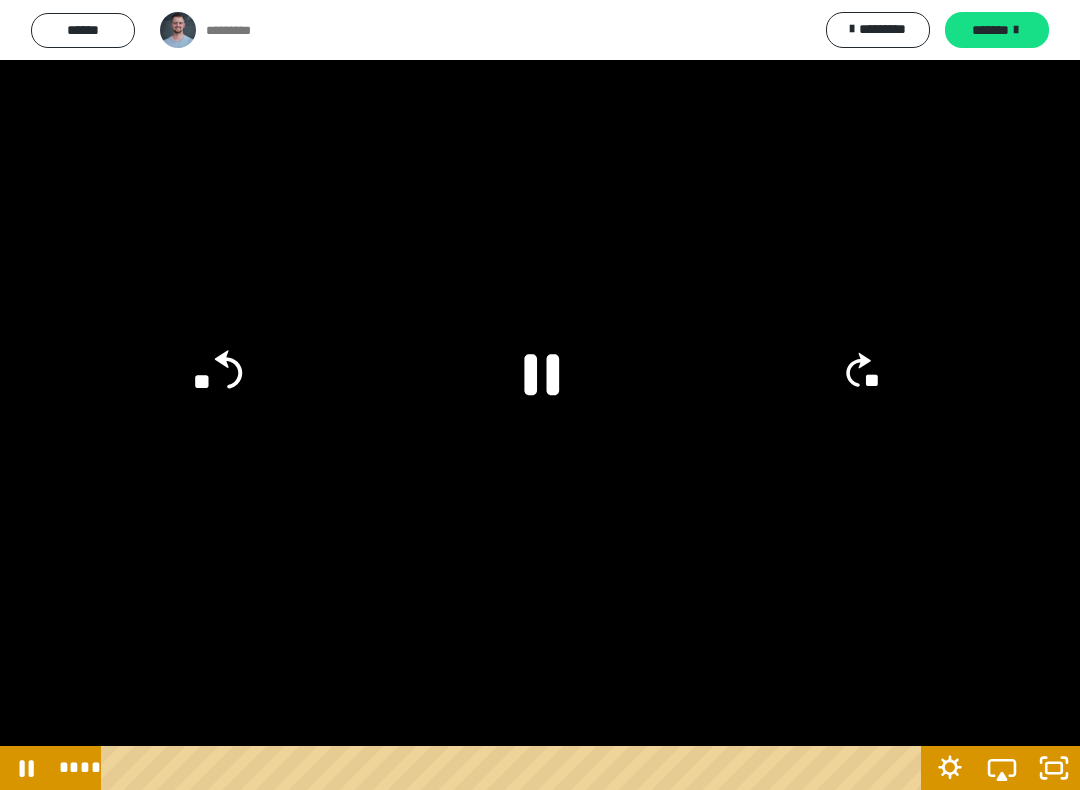 click on "**" 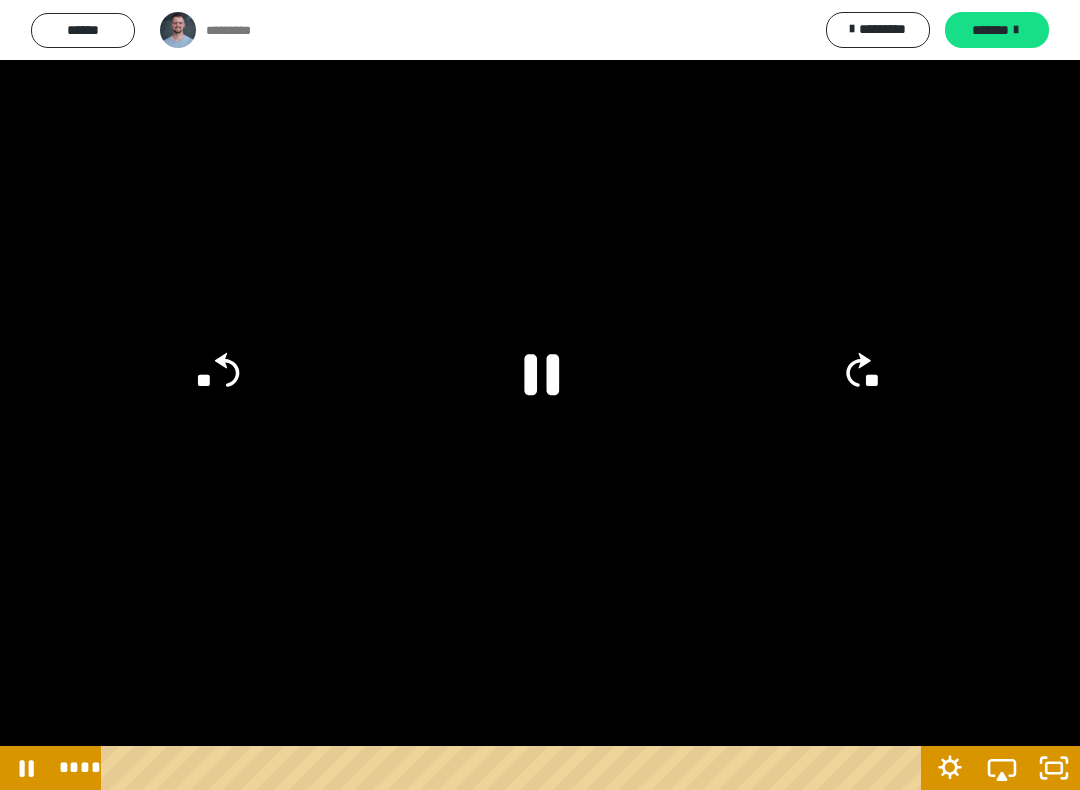 click on "**" 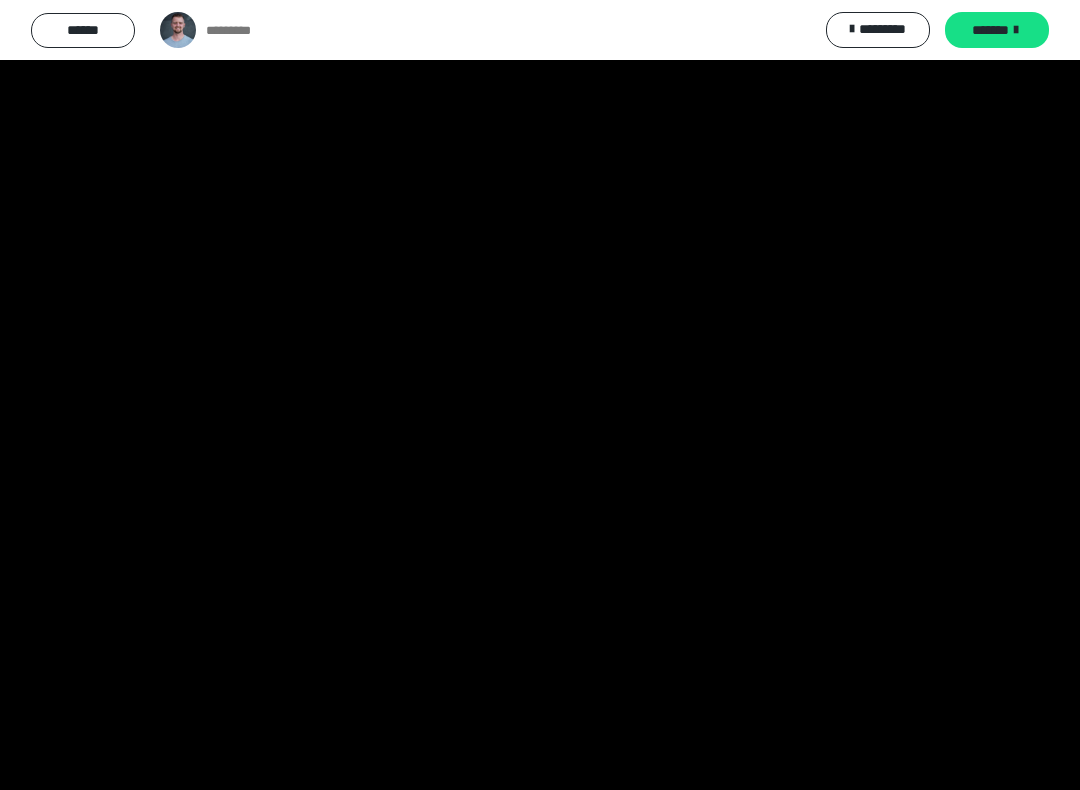 click at bounding box center (540, 395) 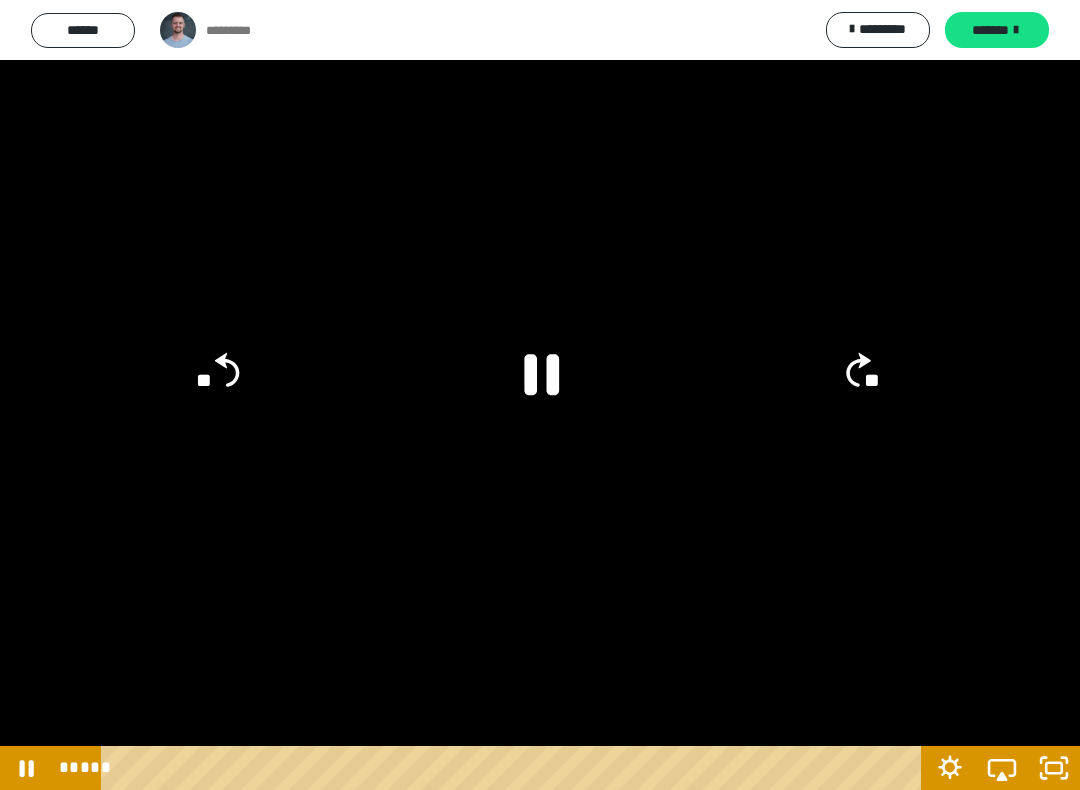 click on "**" 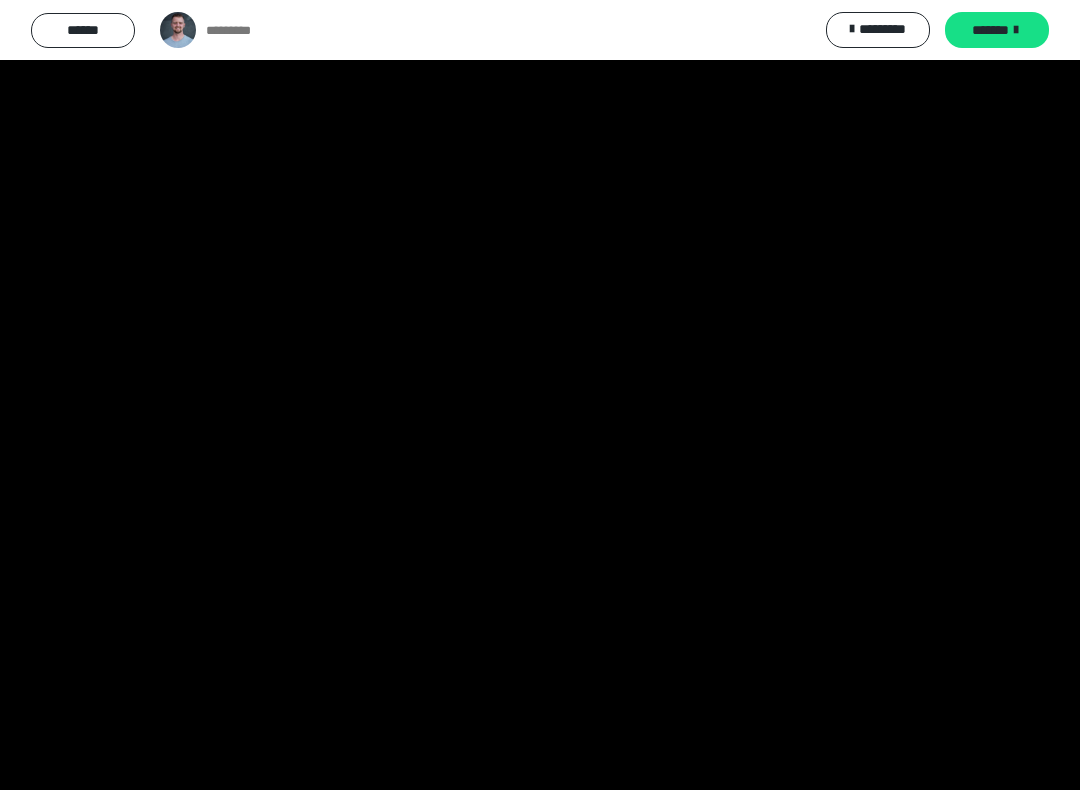 click at bounding box center (540, 395) 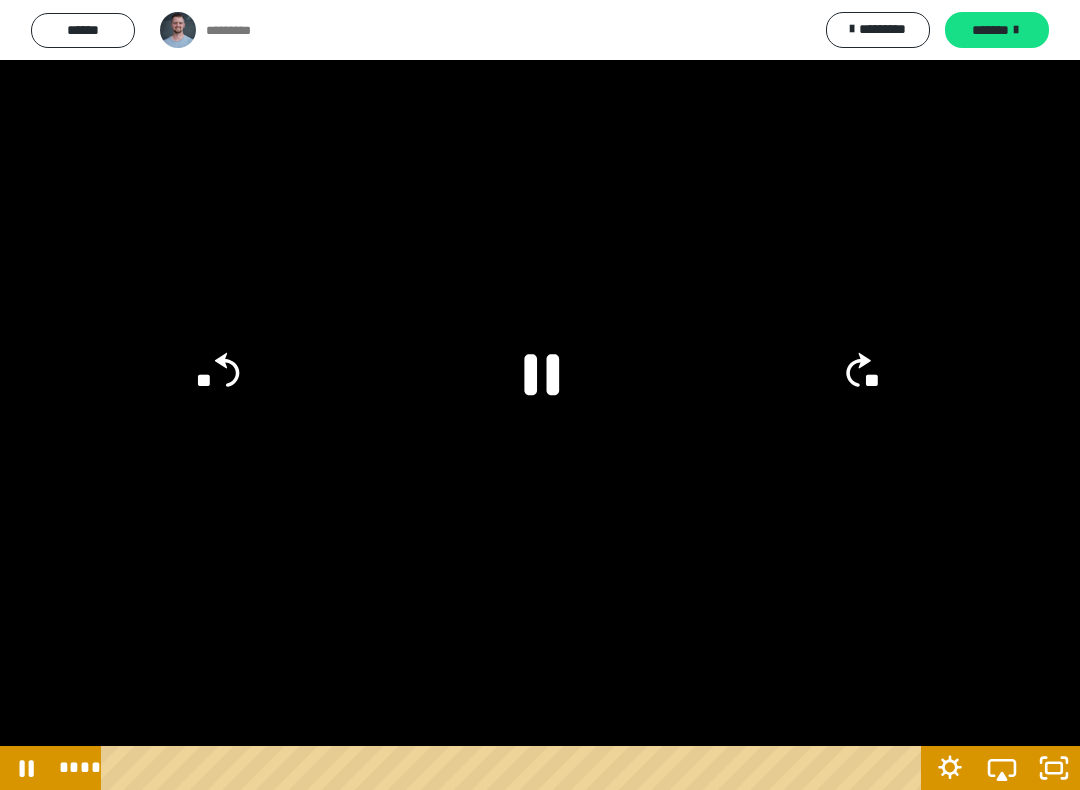 click on "**" 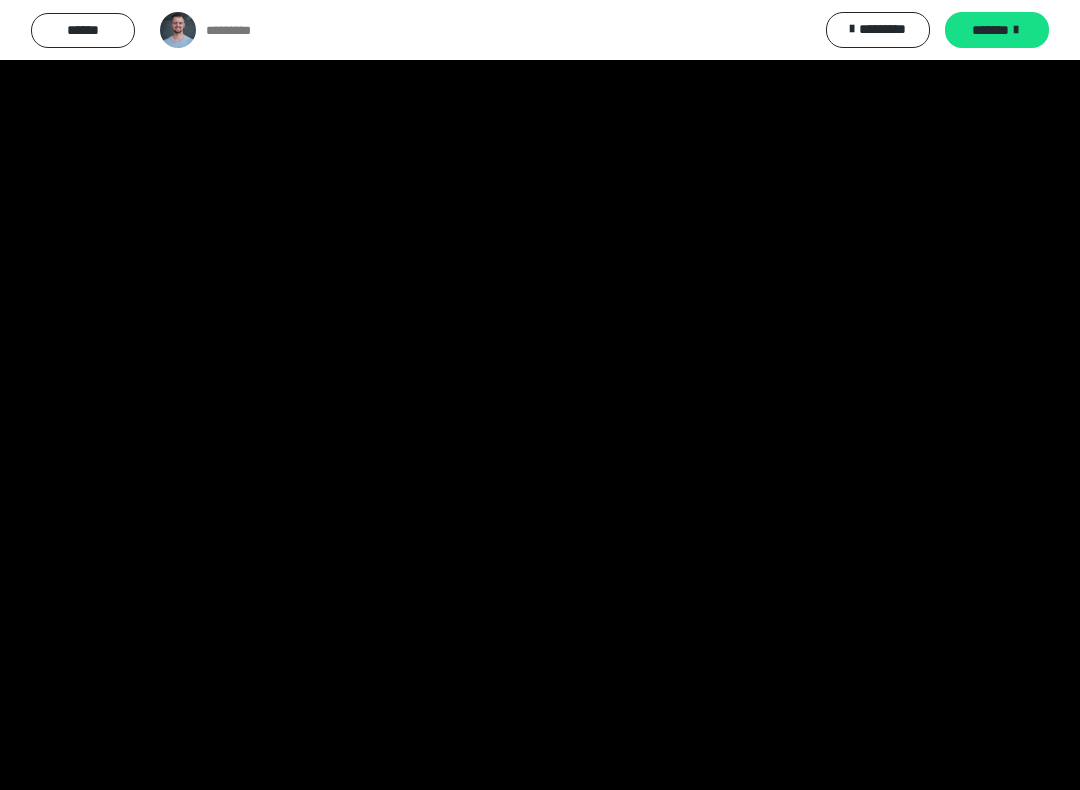 click at bounding box center [540, 395] 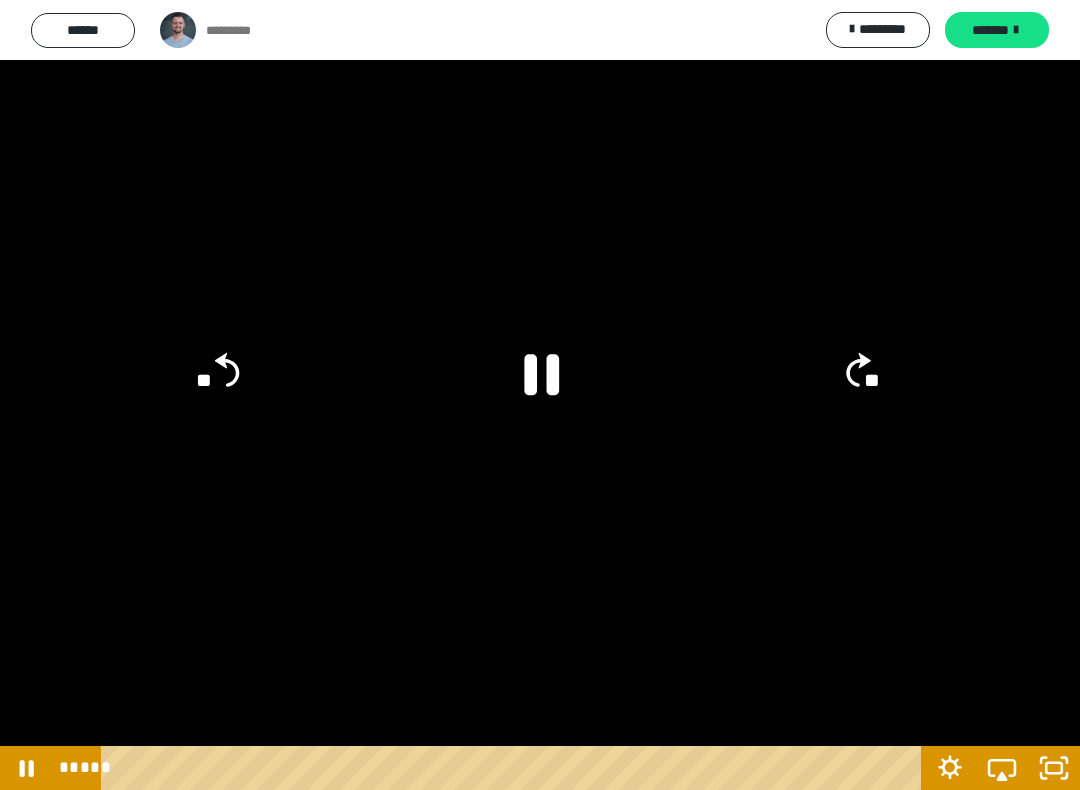 click 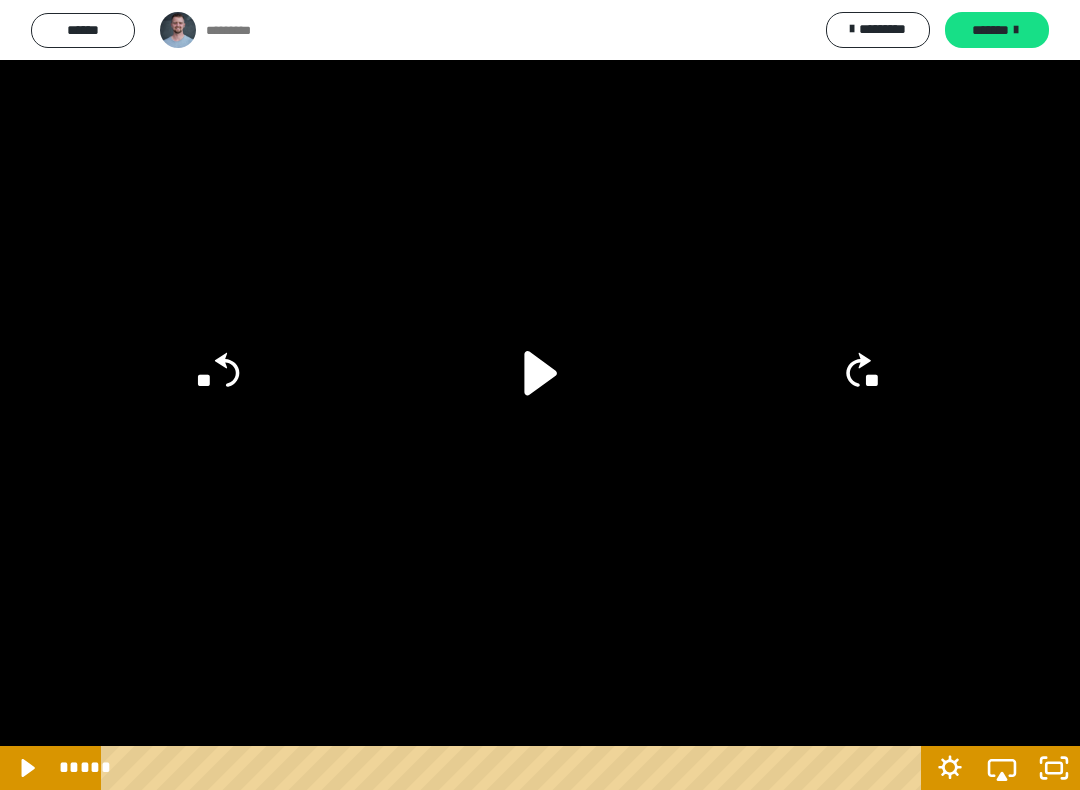 click 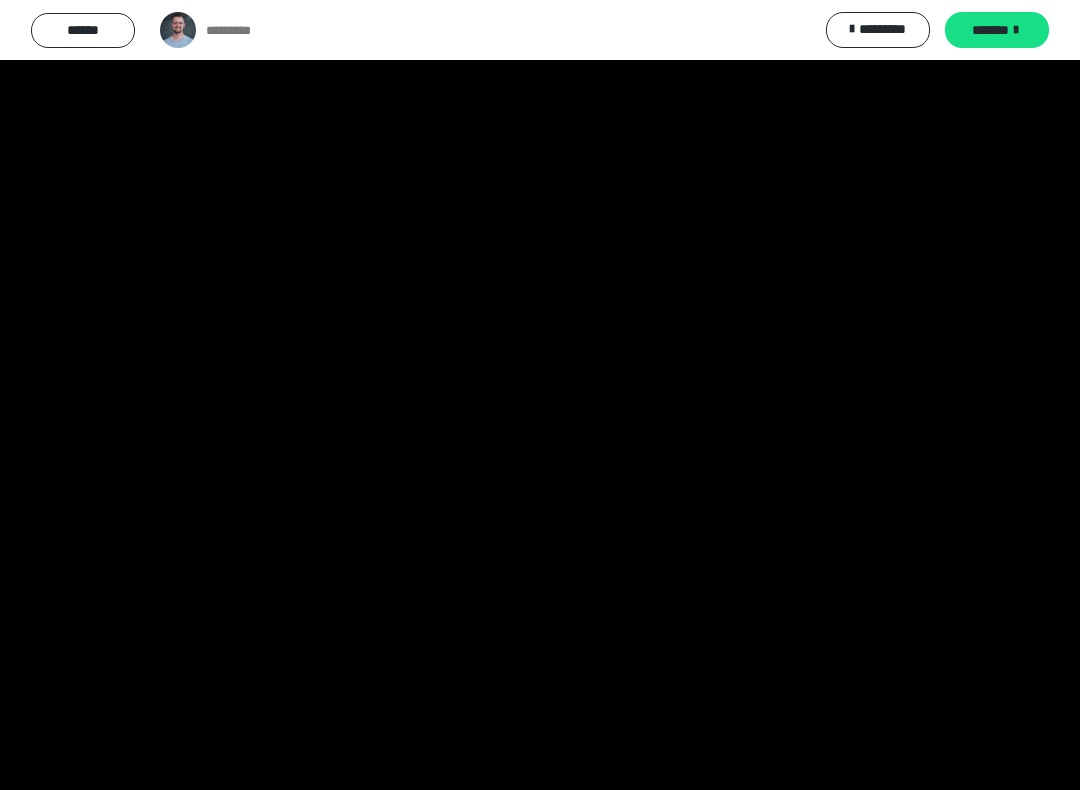 click at bounding box center [540, 395] 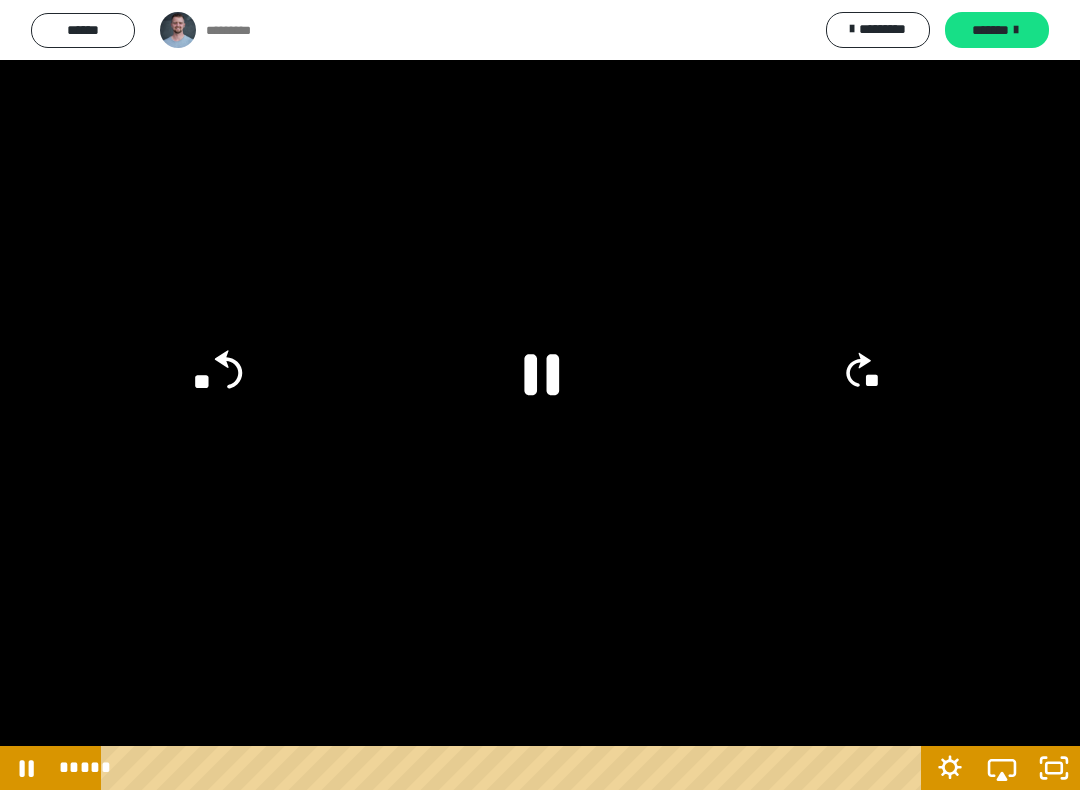 click on "**" 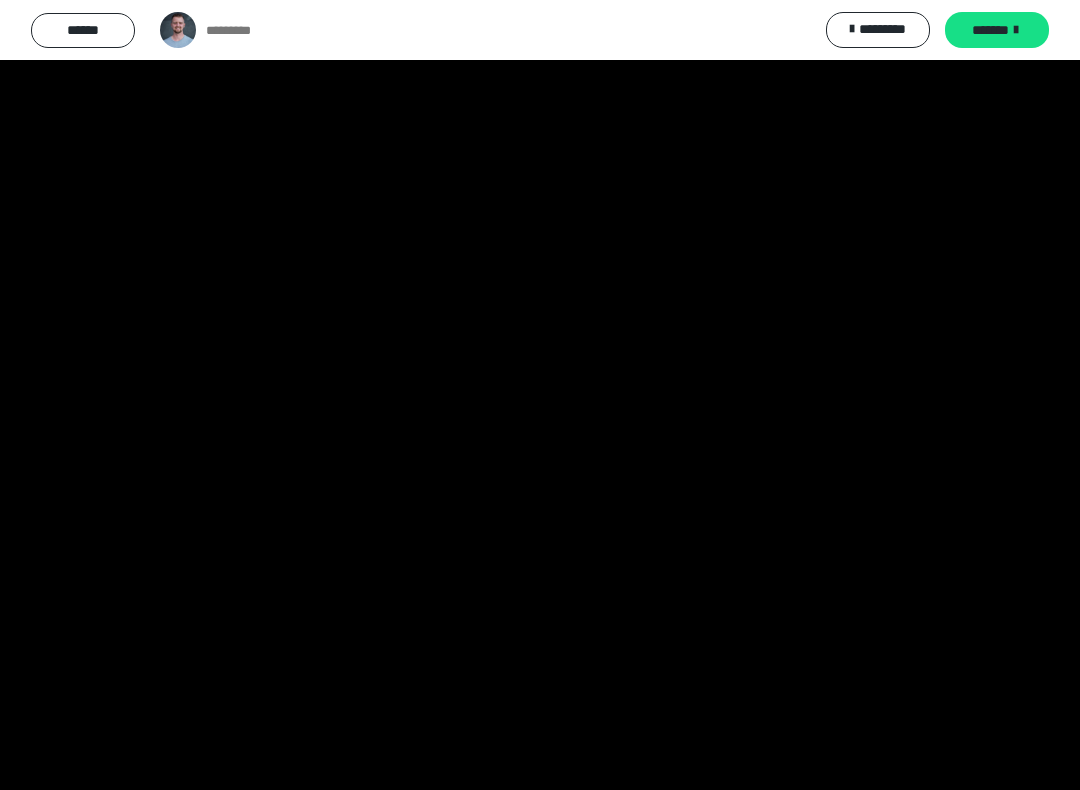 click at bounding box center [540, 395] 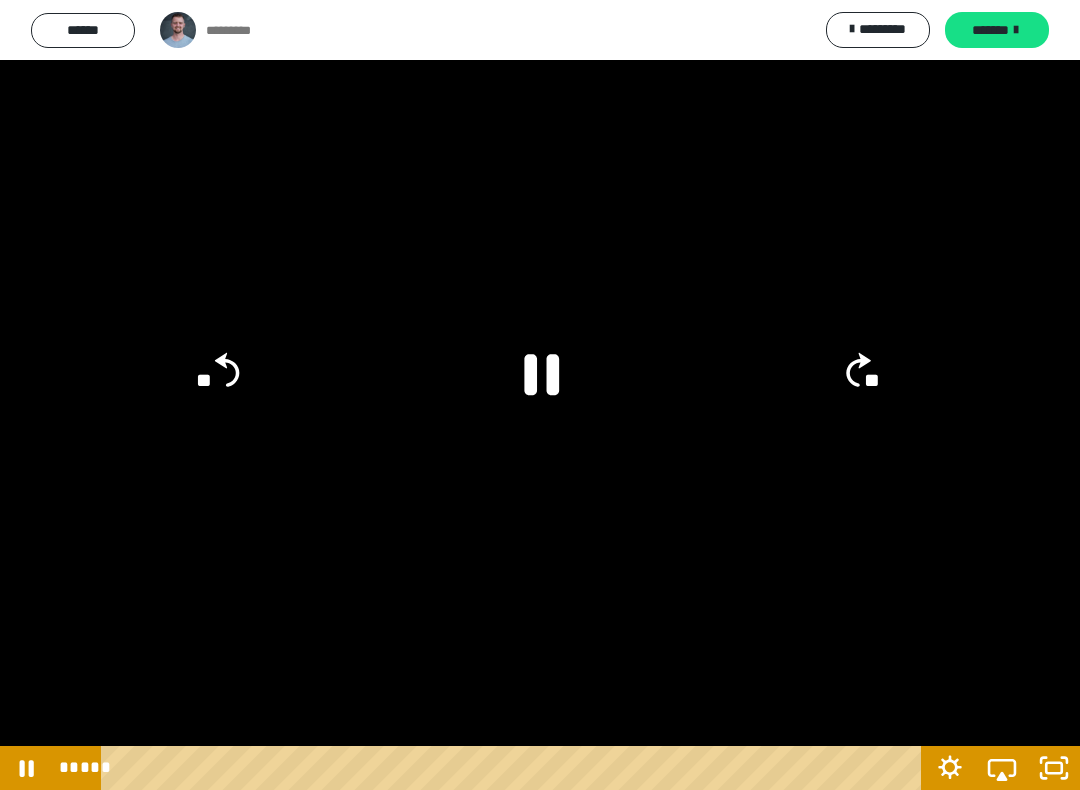 click on "**" 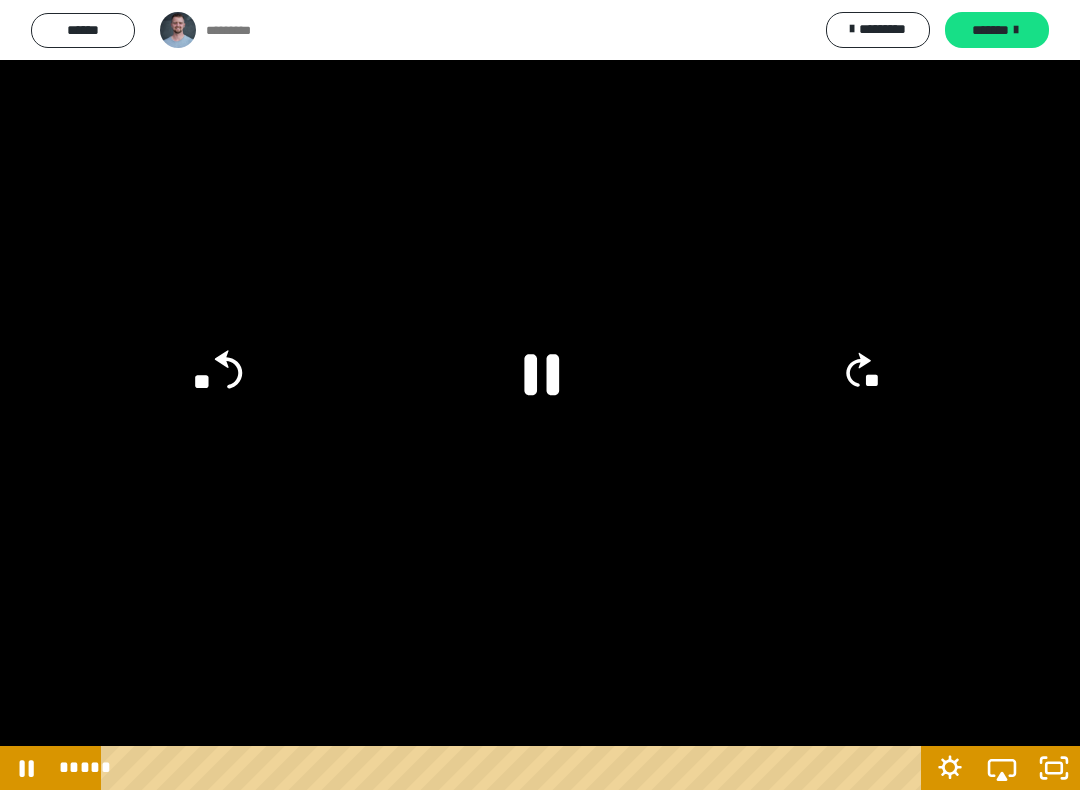 click on "**" 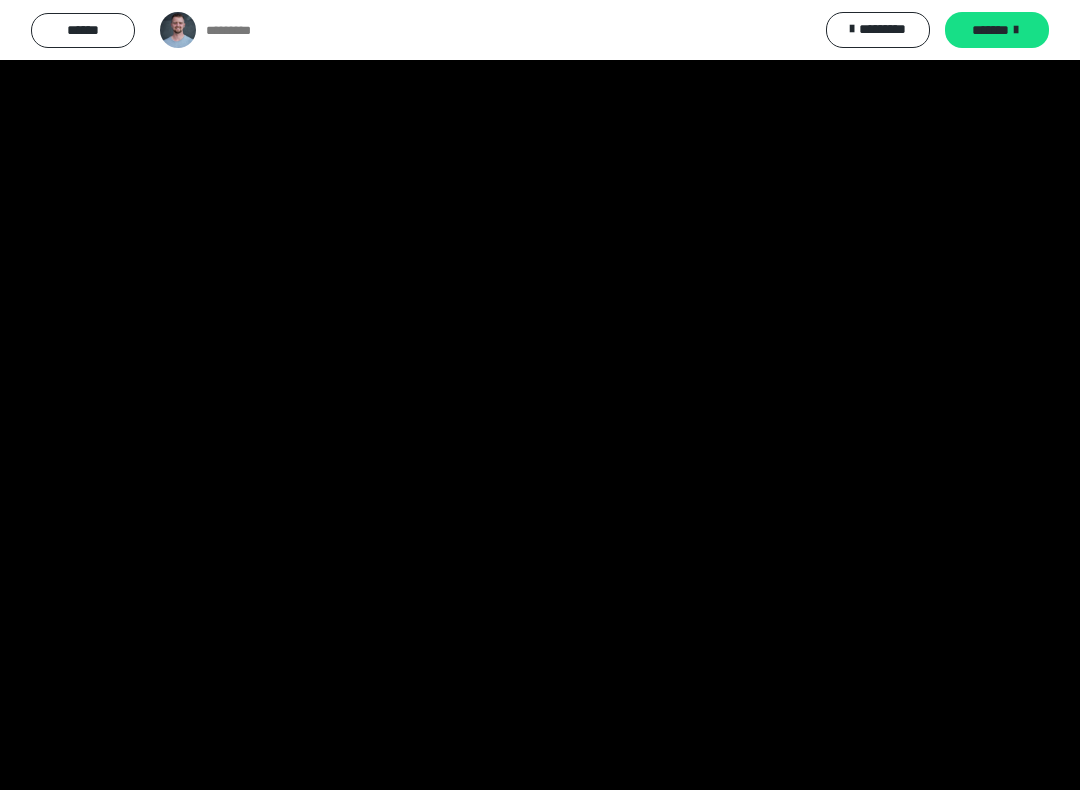 click at bounding box center [540, 395] 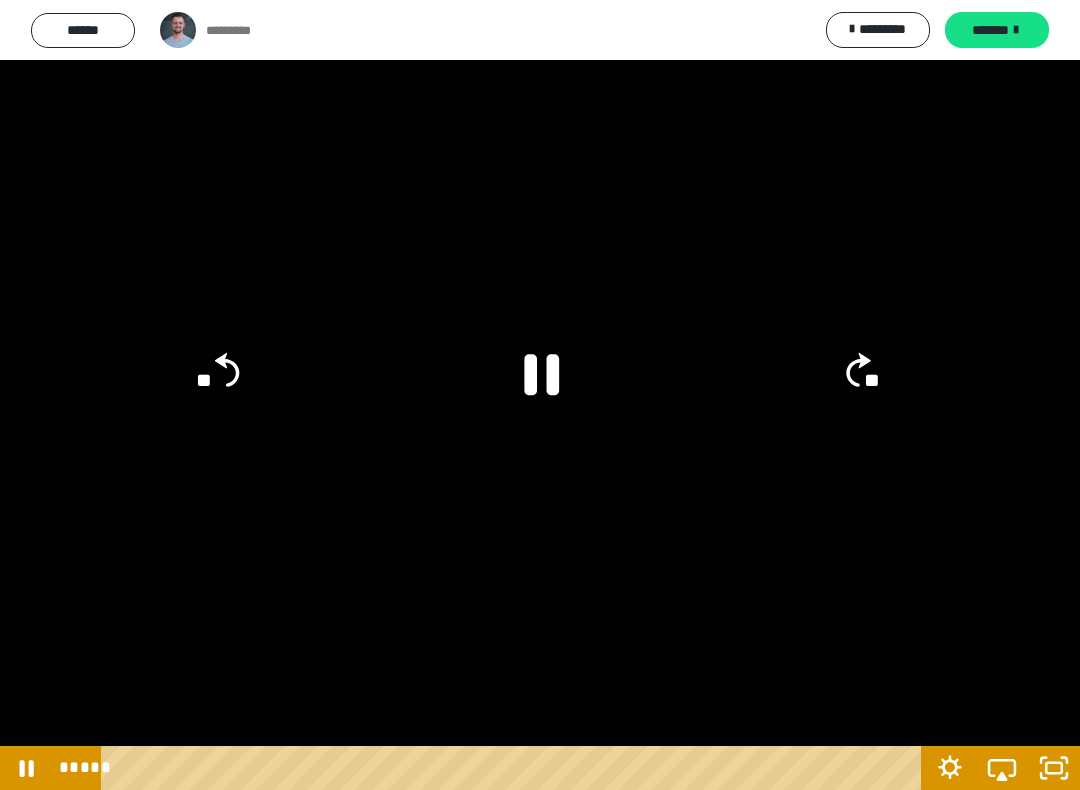 click 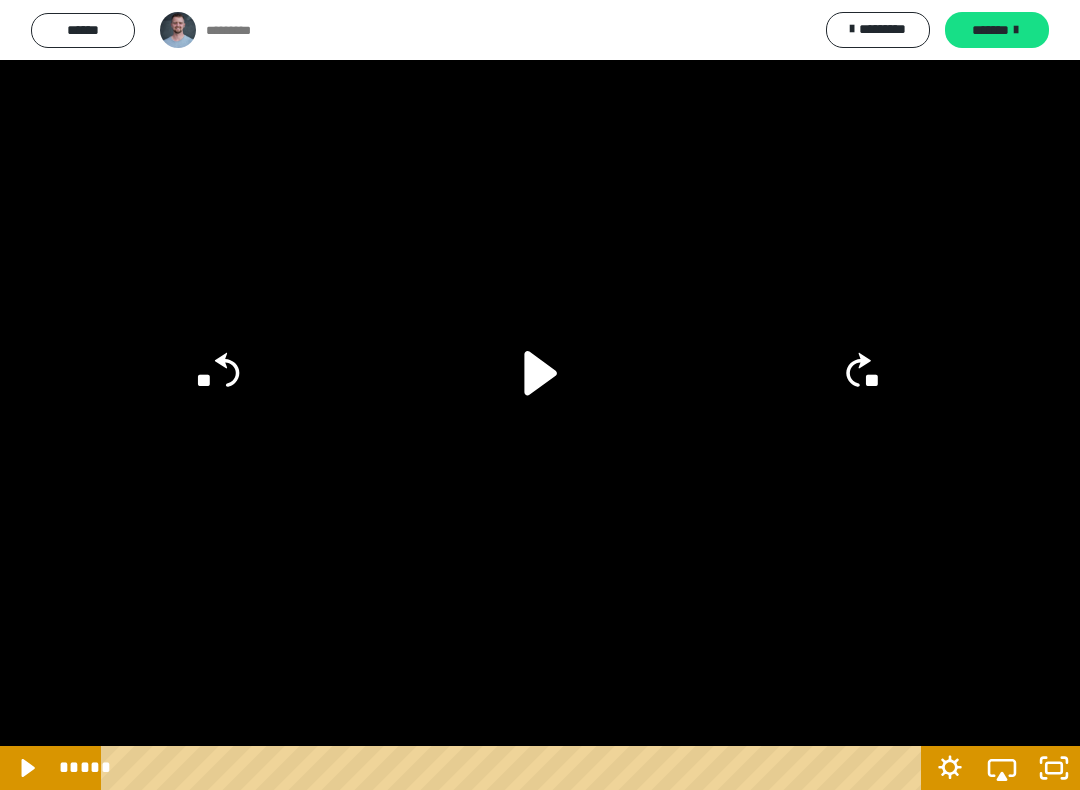 click 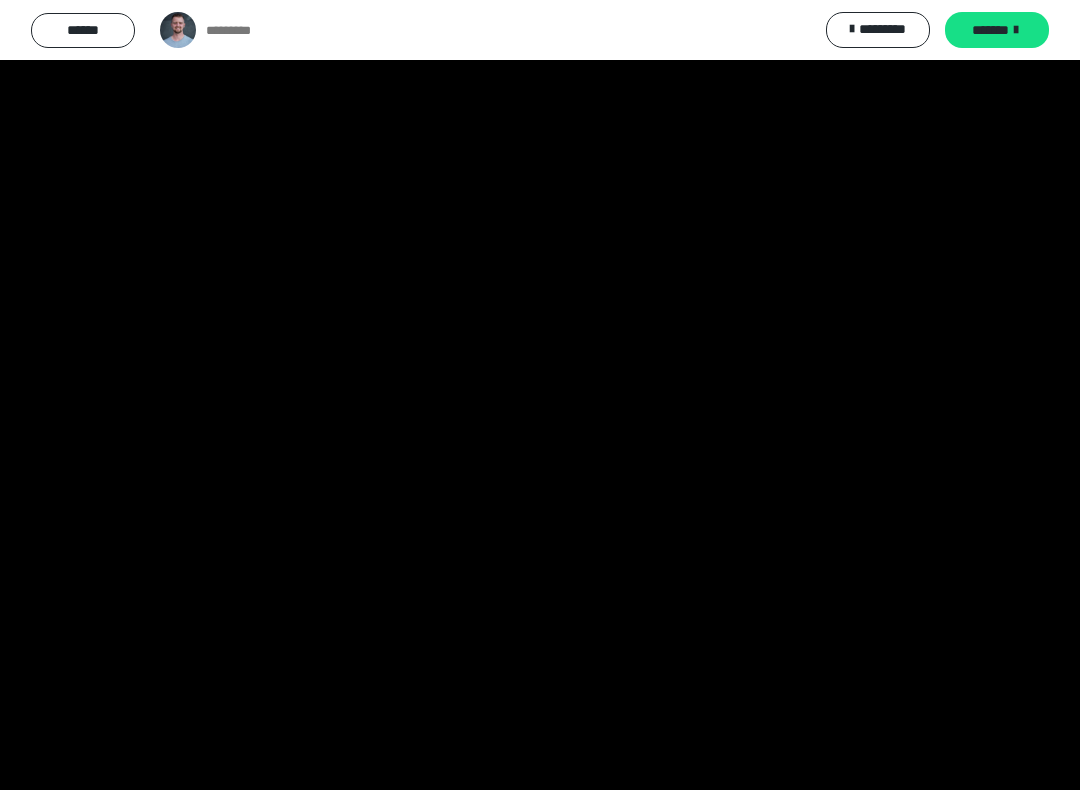 click at bounding box center (540, 395) 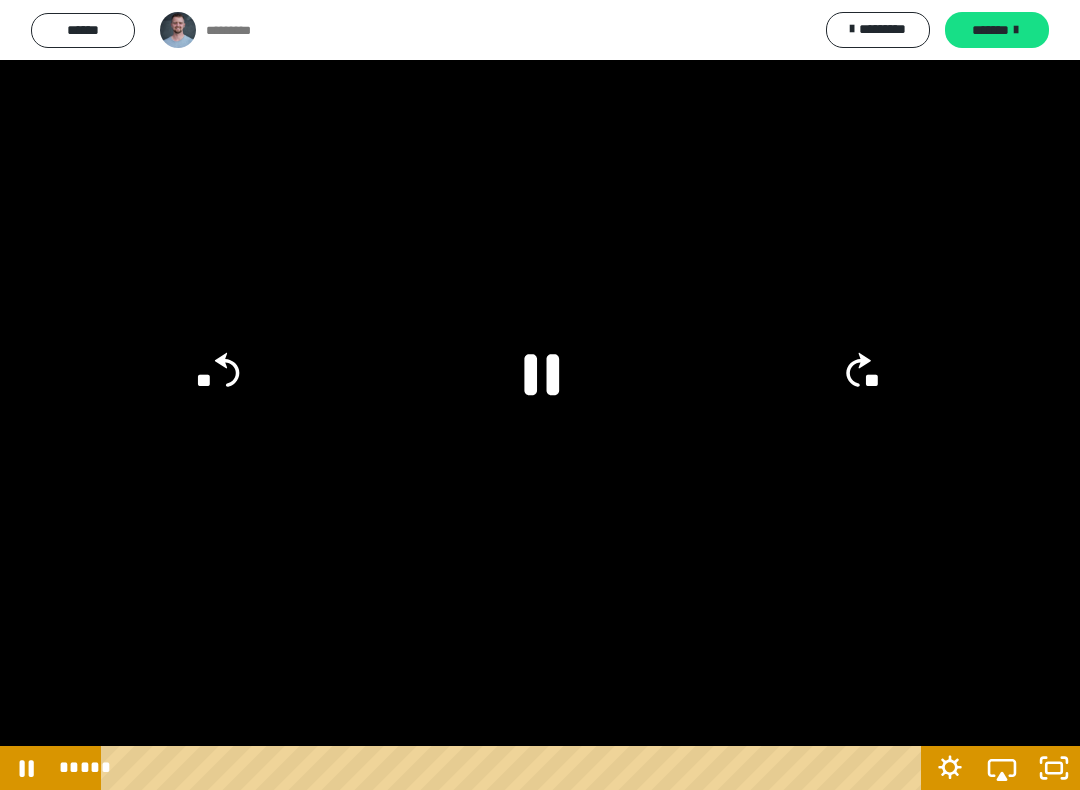click 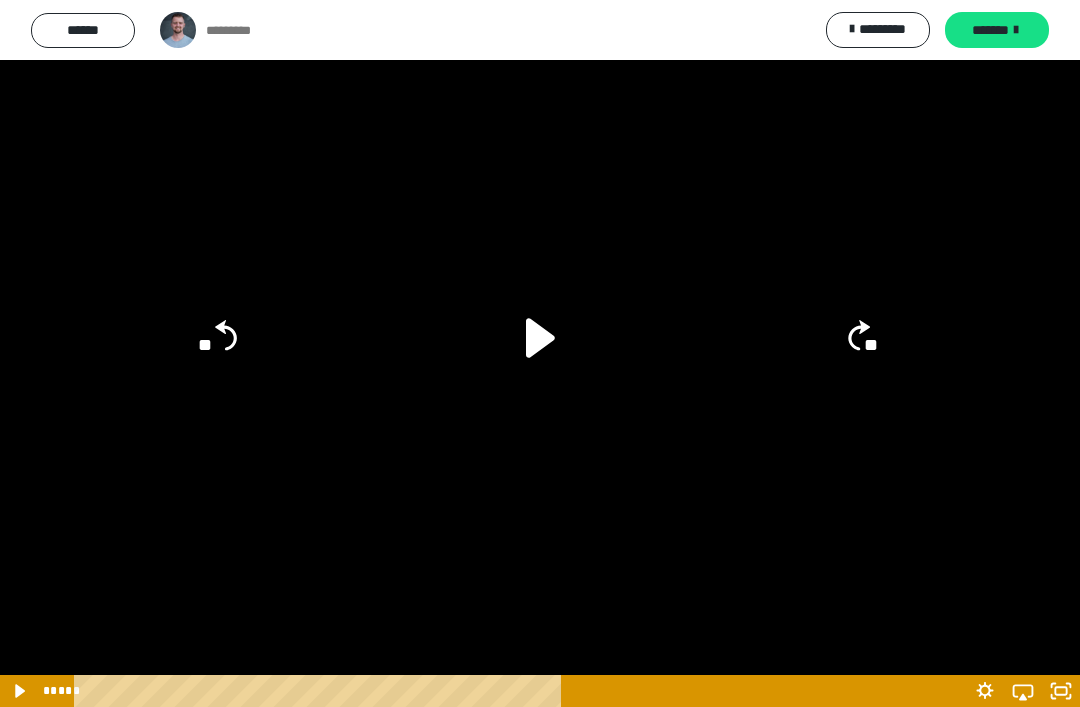 scroll, scrollTop: 60, scrollLeft: 0, axis: vertical 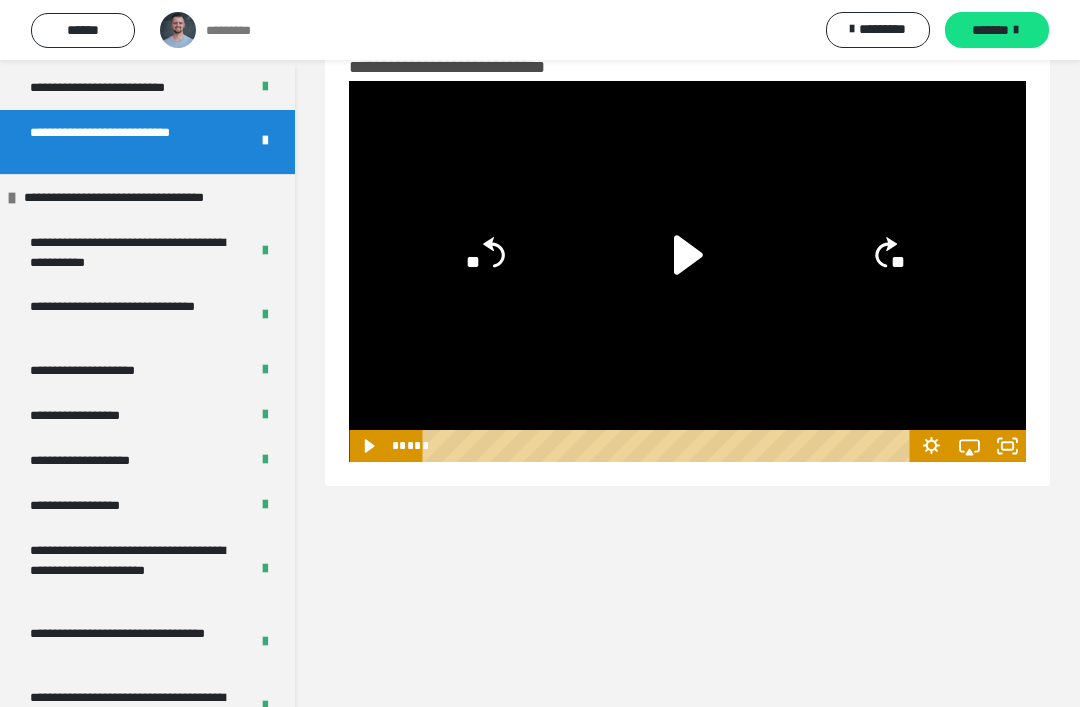 click on "**********" at bounding box center (131, 252) 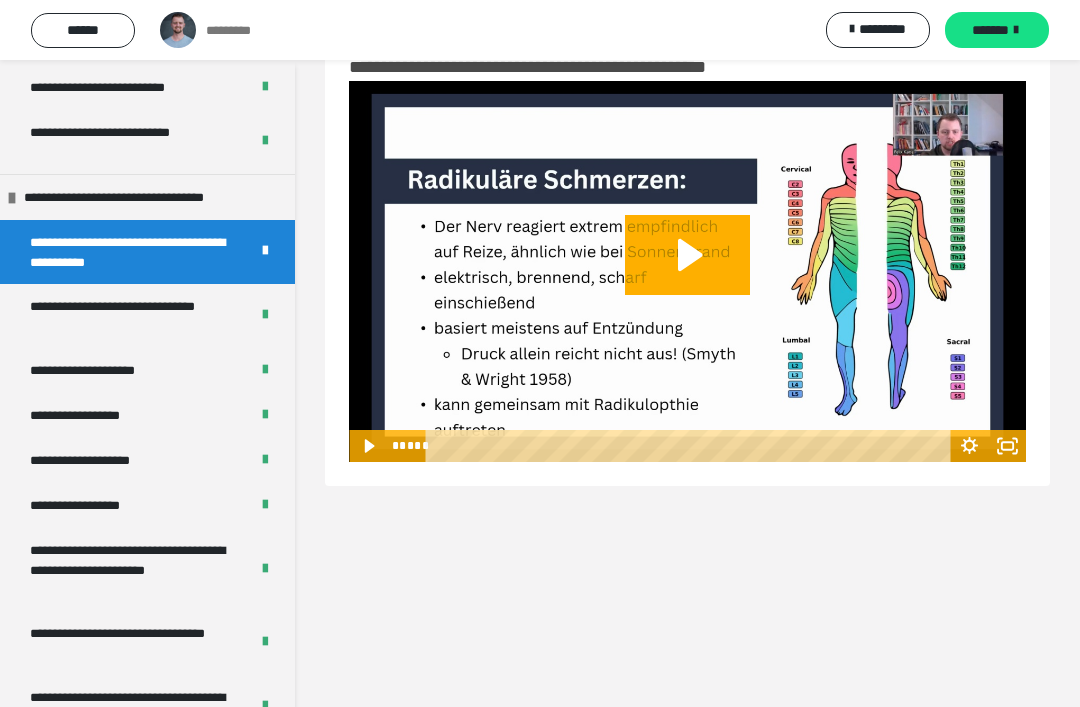 click on "**********" at bounding box center [131, 316] 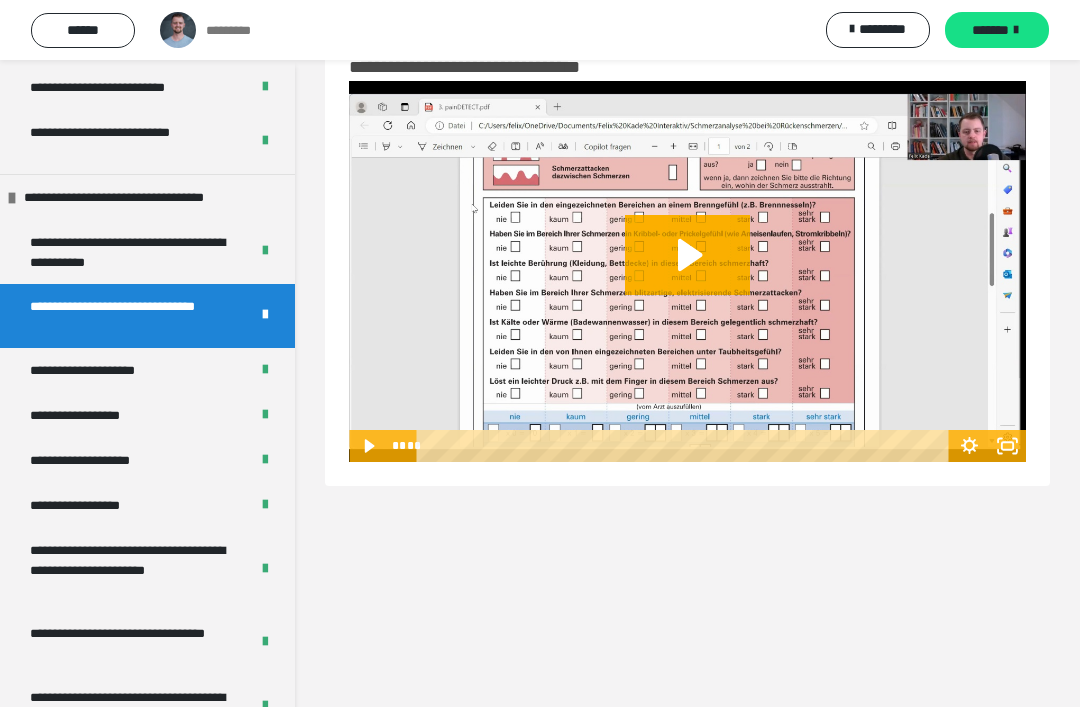 click on "**********" at bounding box center (147, 370) 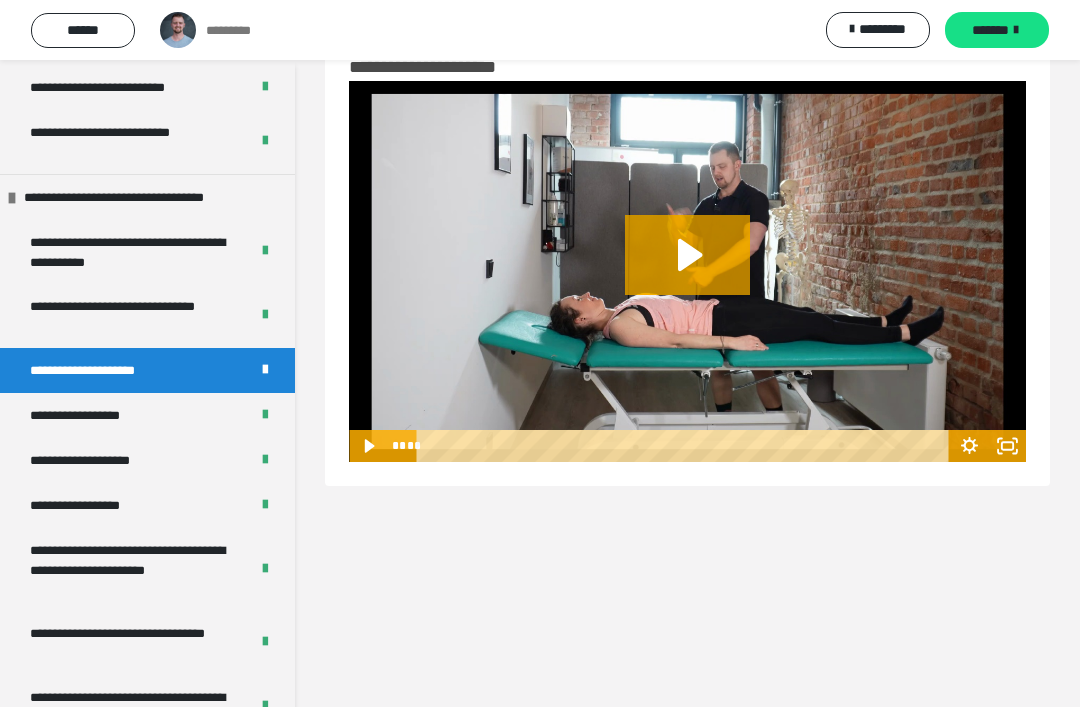 click on "**********" at bounding box center (97, 415) 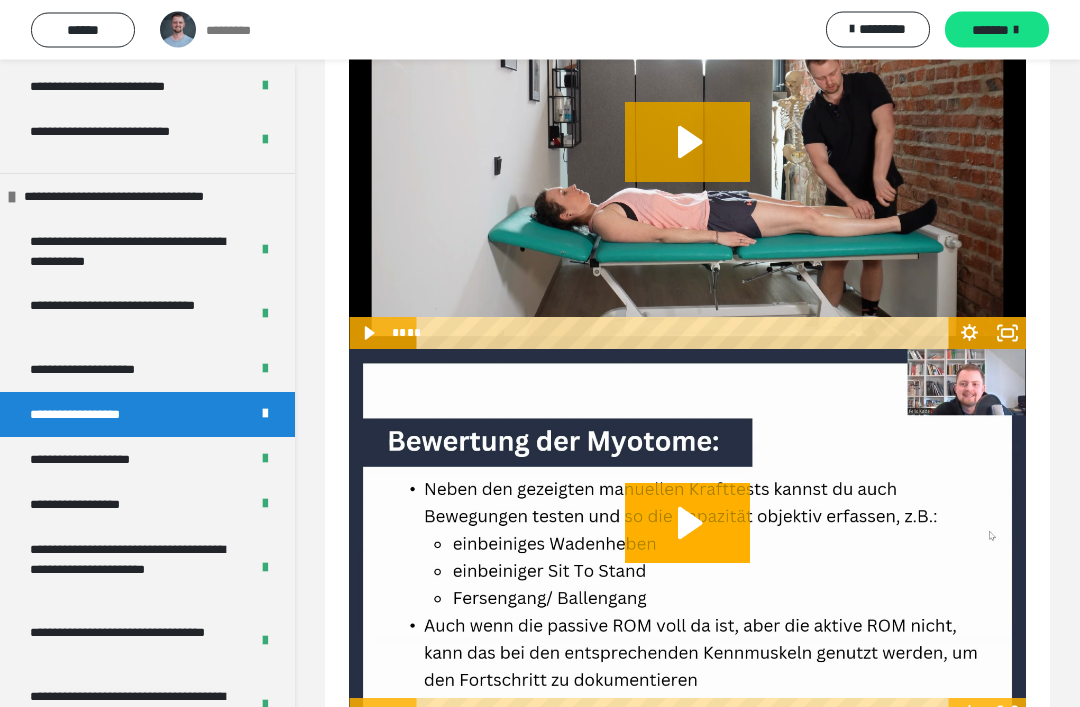 scroll, scrollTop: 173, scrollLeft: 0, axis: vertical 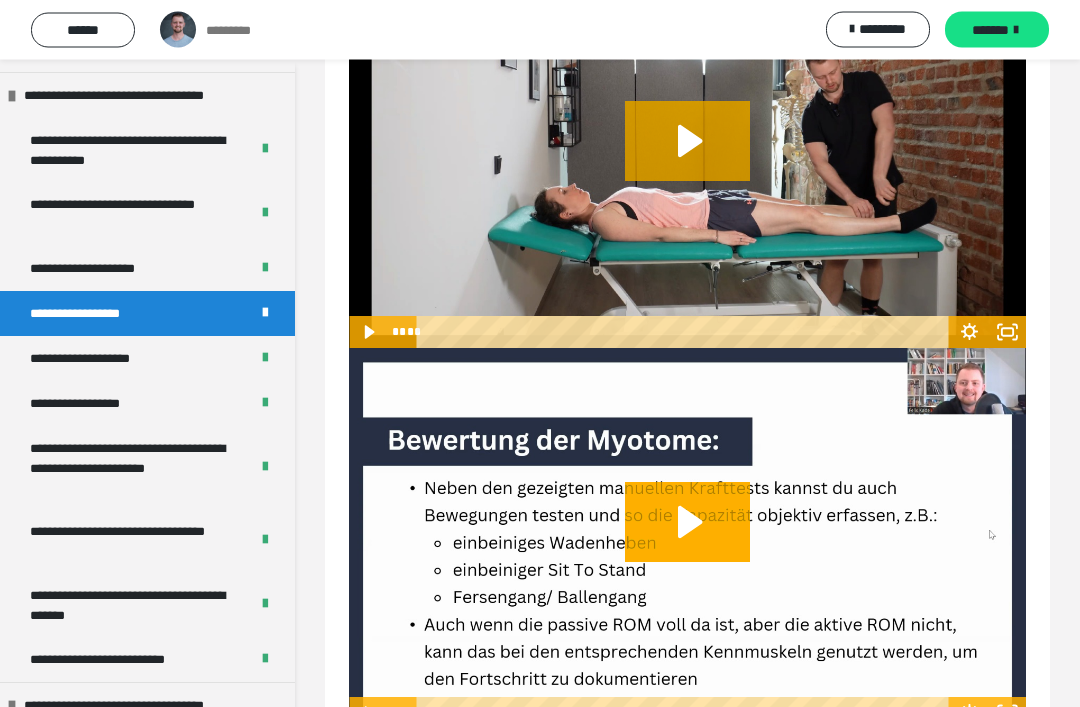 click on "**********" at bounding box center [105, 359] 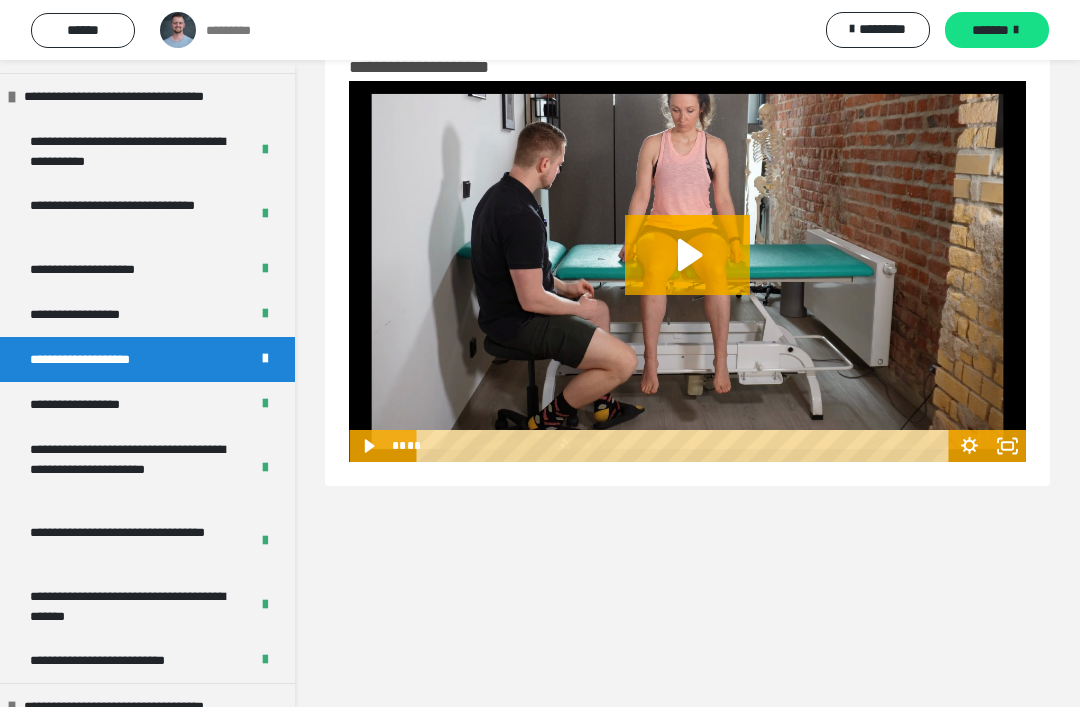 click on "**********" at bounding box center [89, 404] 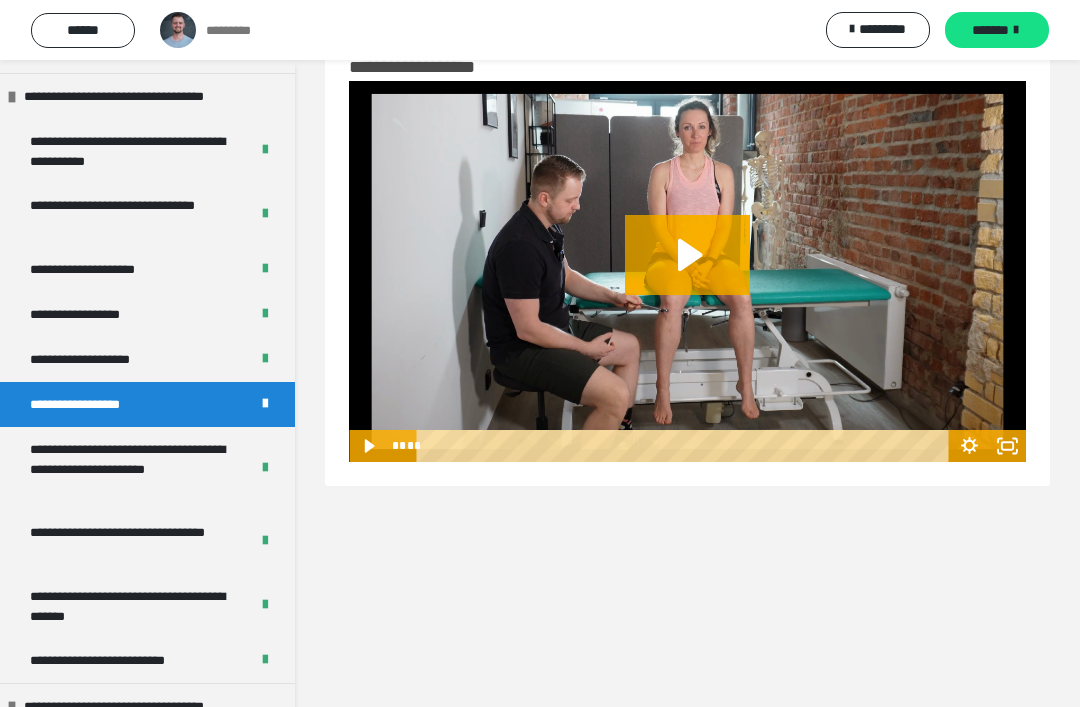 click on "**********" at bounding box center [131, 468] 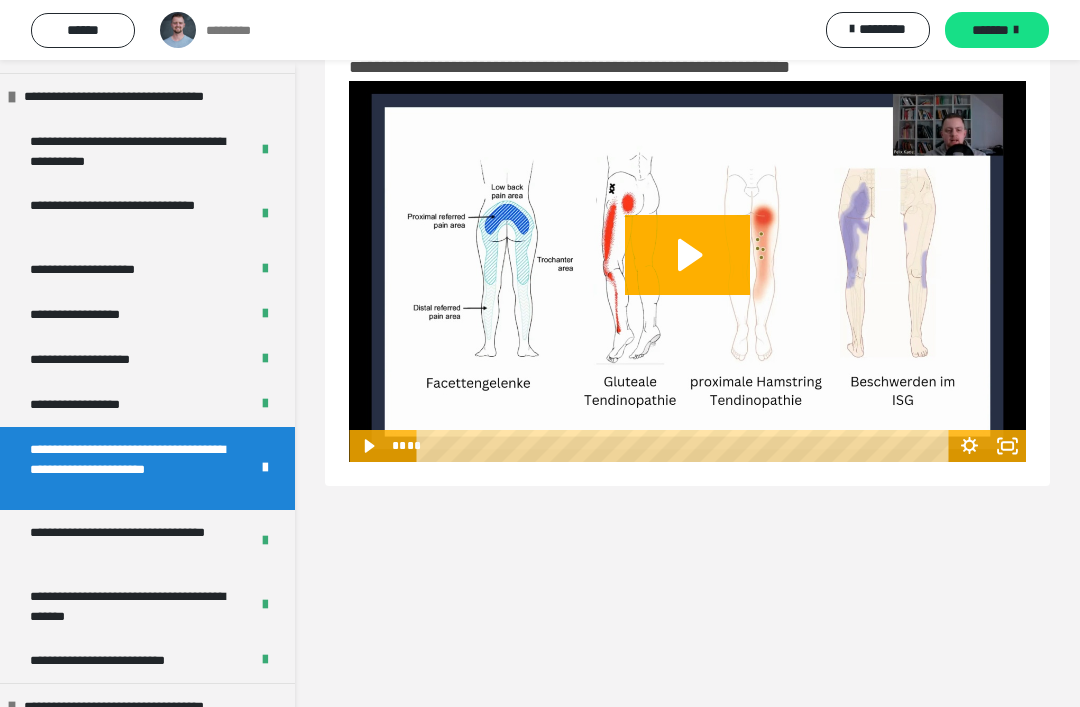 click on "**********" at bounding box center [131, 542] 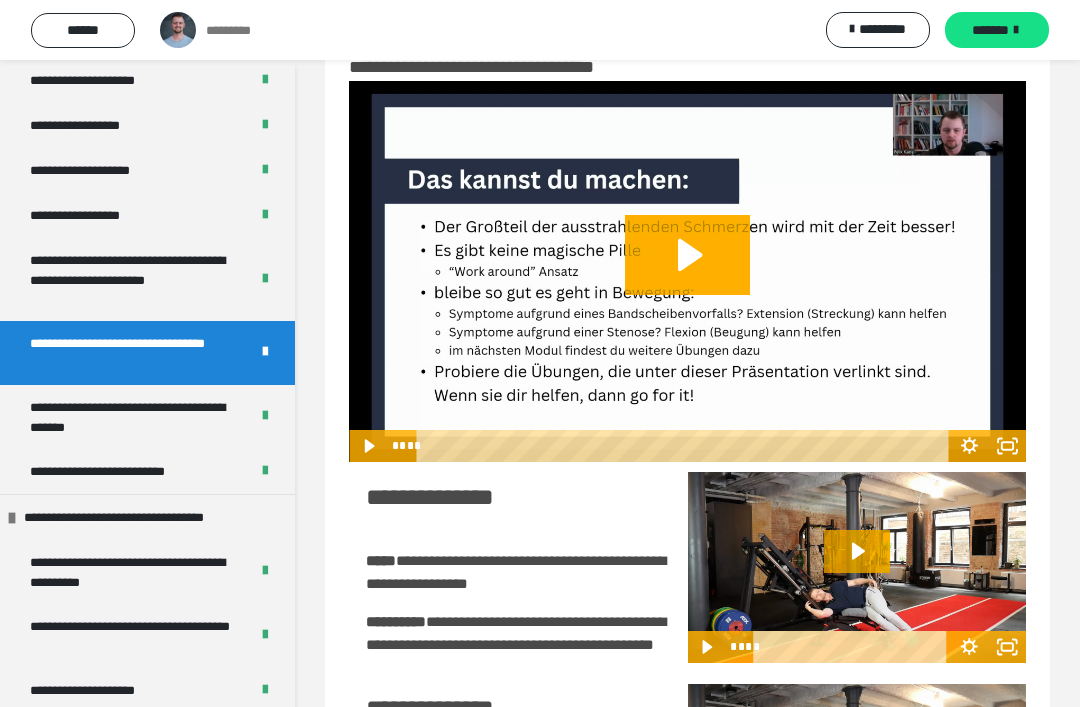 scroll, scrollTop: 1742, scrollLeft: 0, axis: vertical 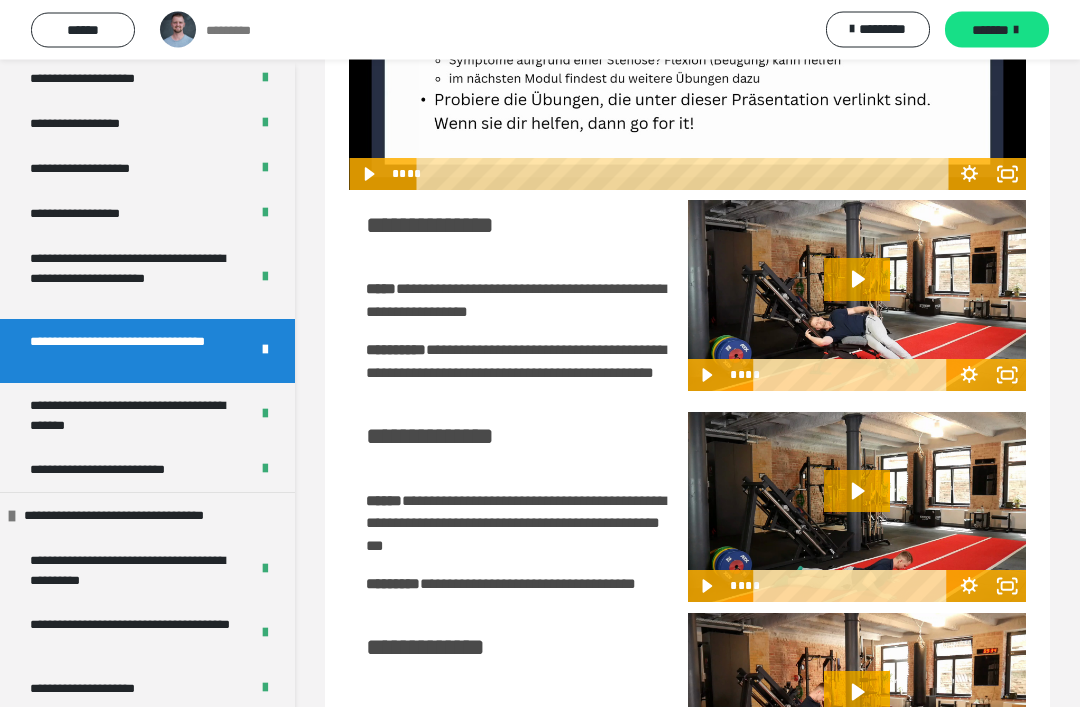 click on "**********" at bounding box center (131, 416) 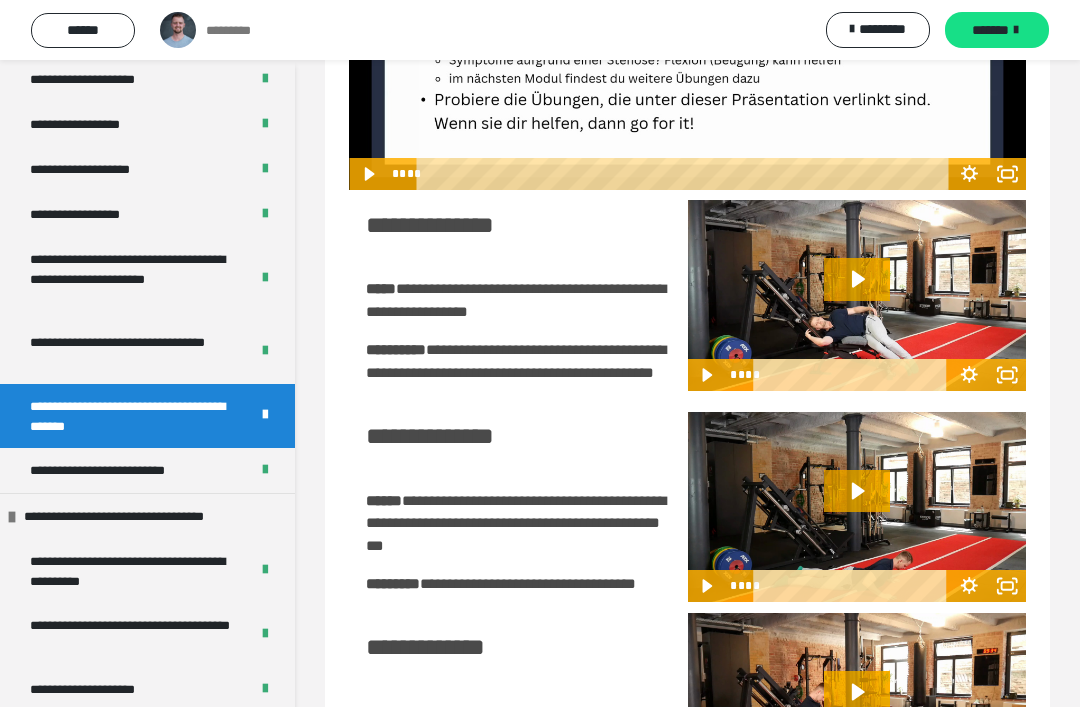 scroll, scrollTop: 60, scrollLeft: 0, axis: vertical 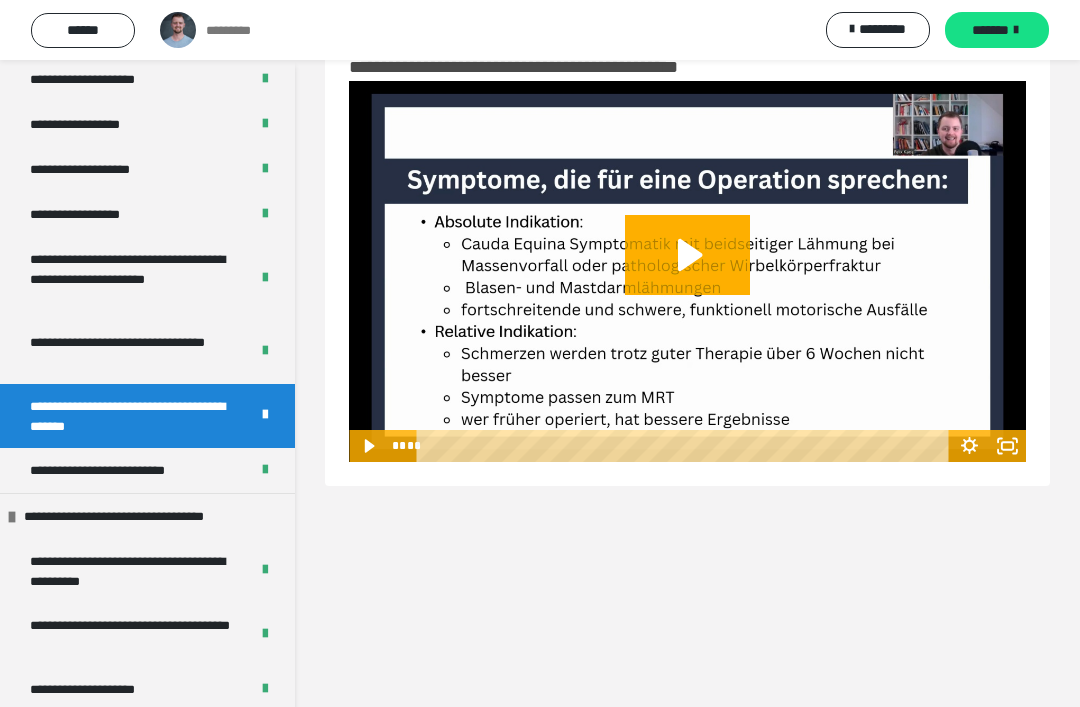 click on "**********" at bounding box center (121, 470) 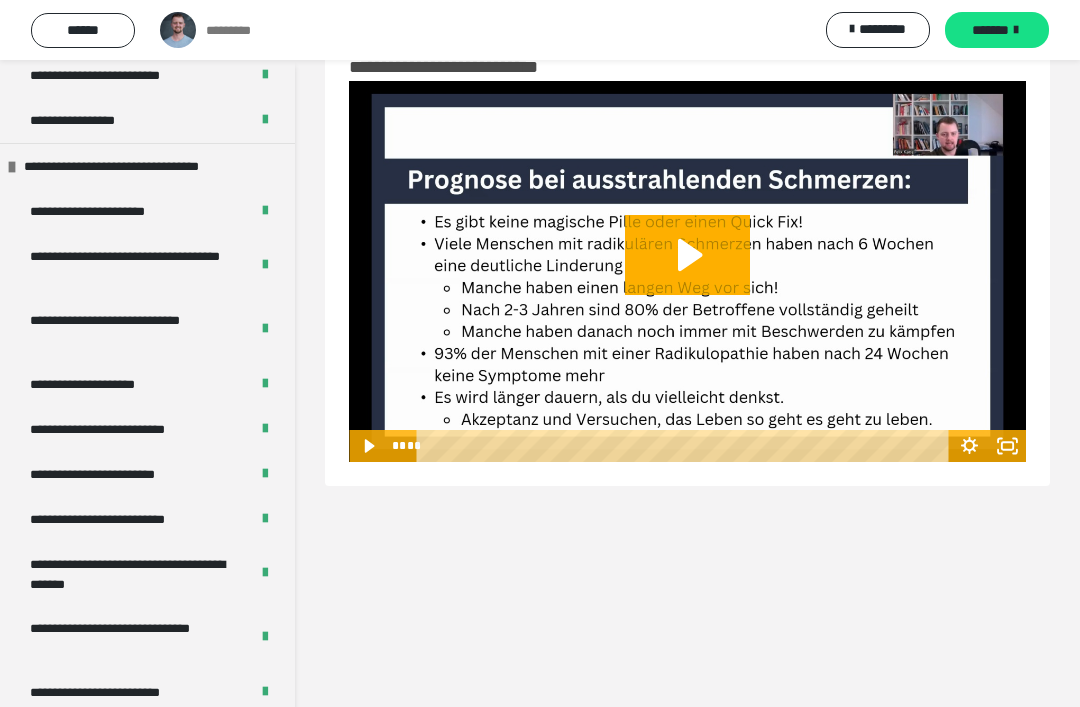 scroll, scrollTop: 2837, scrollLeft: 0, axis: vertical 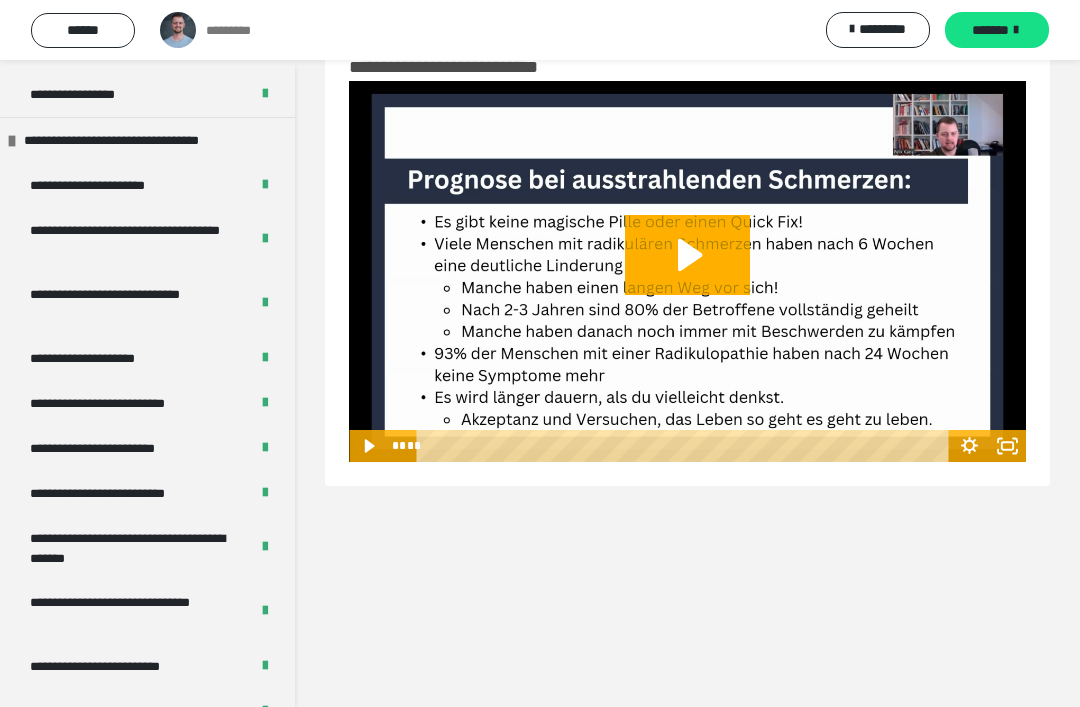 click on "**********" at bounding box center [117, 185] 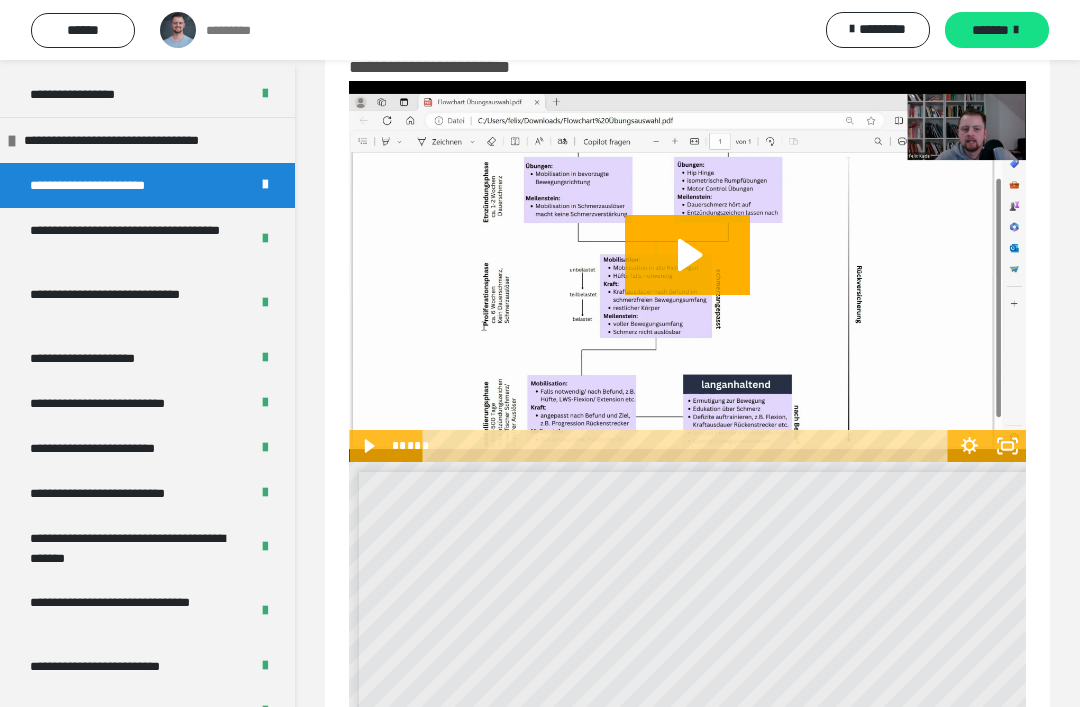 click on "**********" at bounding box center (131, 240) 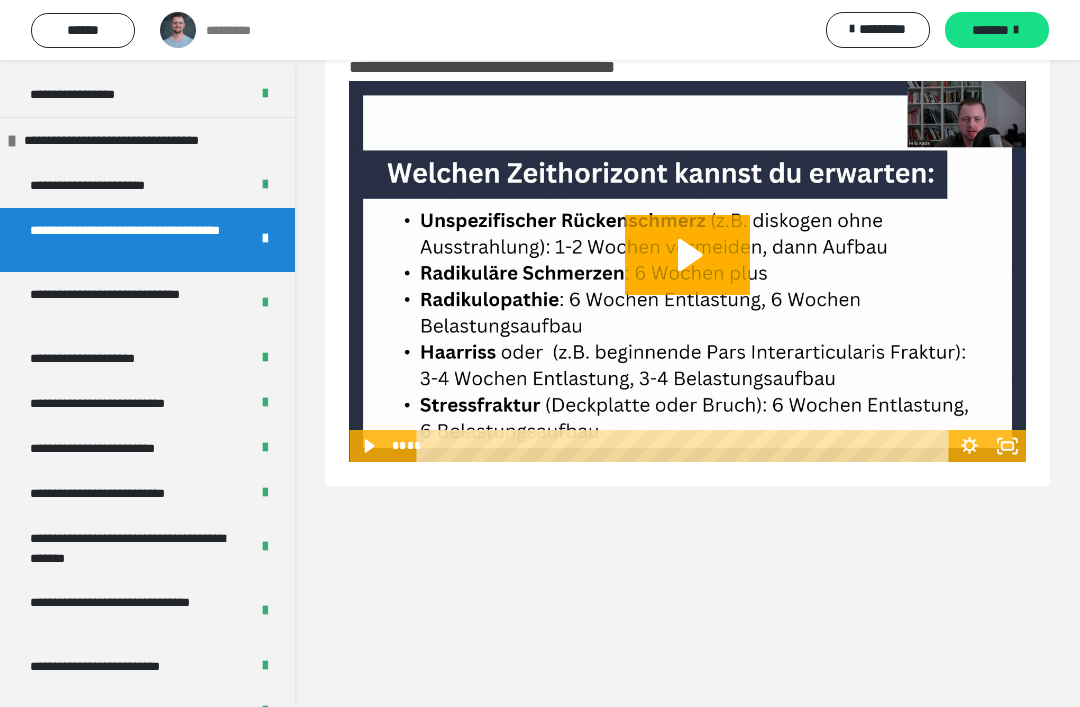 click on "**********" at bounding box center (131, 304) 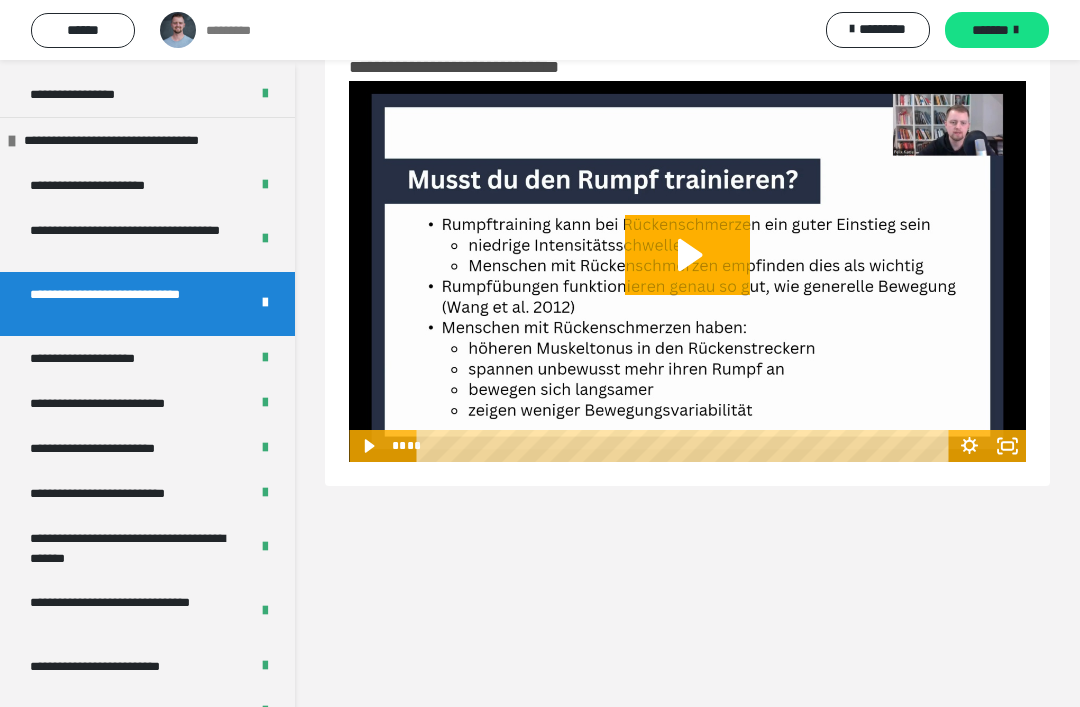 click on "**********" at bounding box center (108, 358) 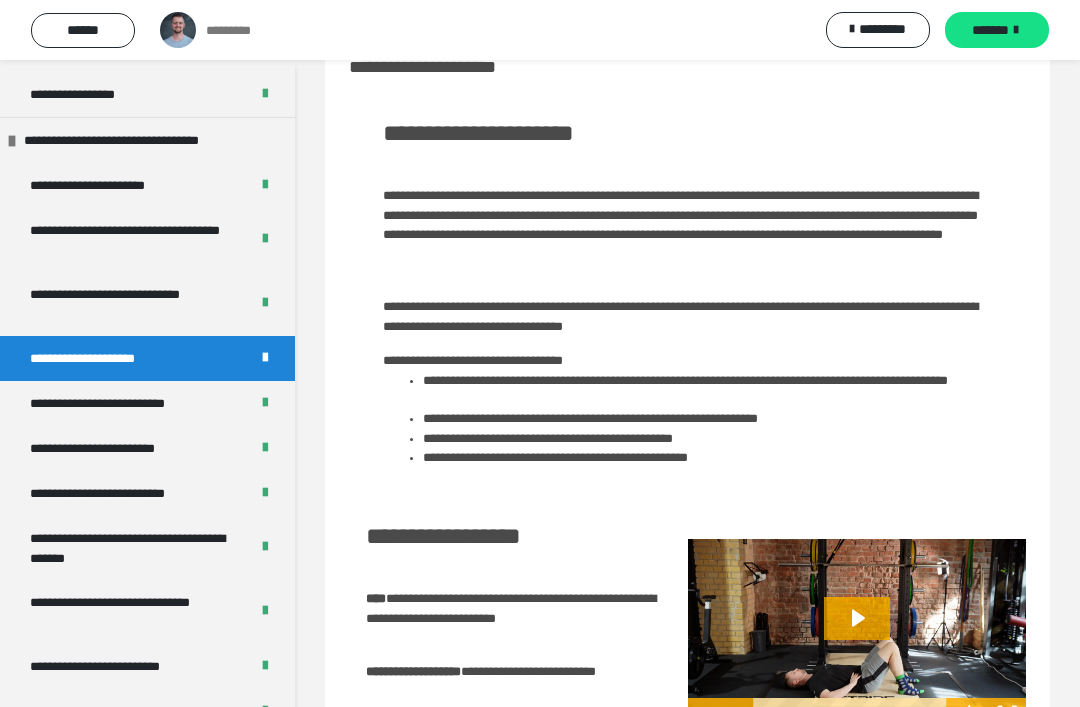 click on "**********" at bounding box center (125, 403) 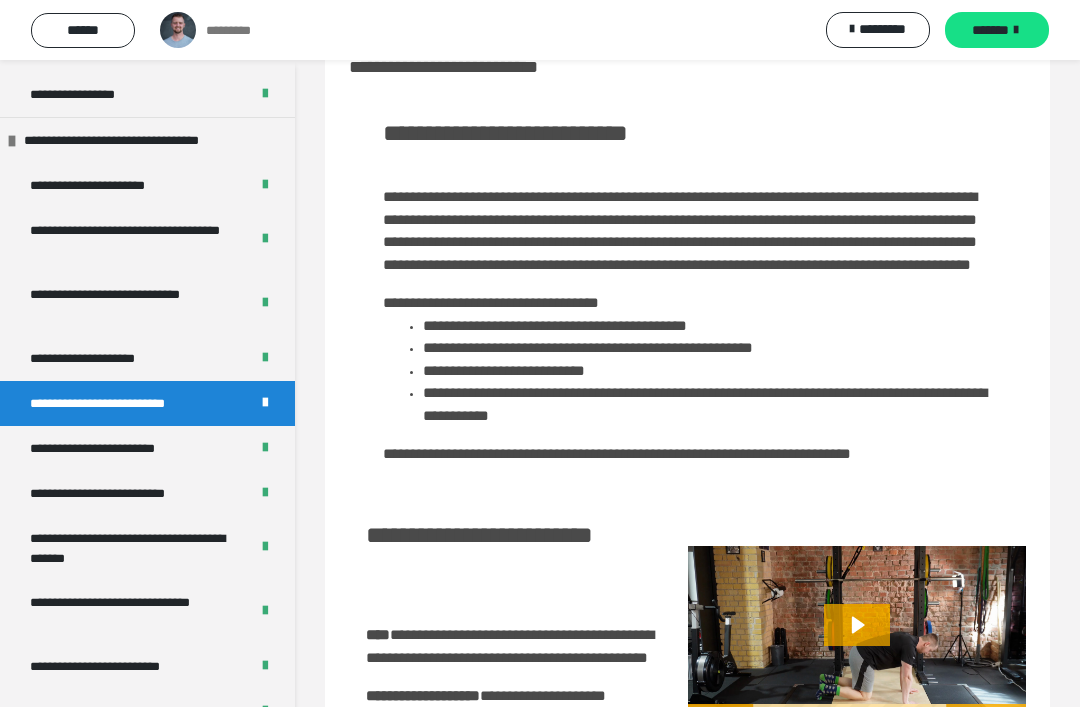 click on "**********" at bounding box center (119, 448) 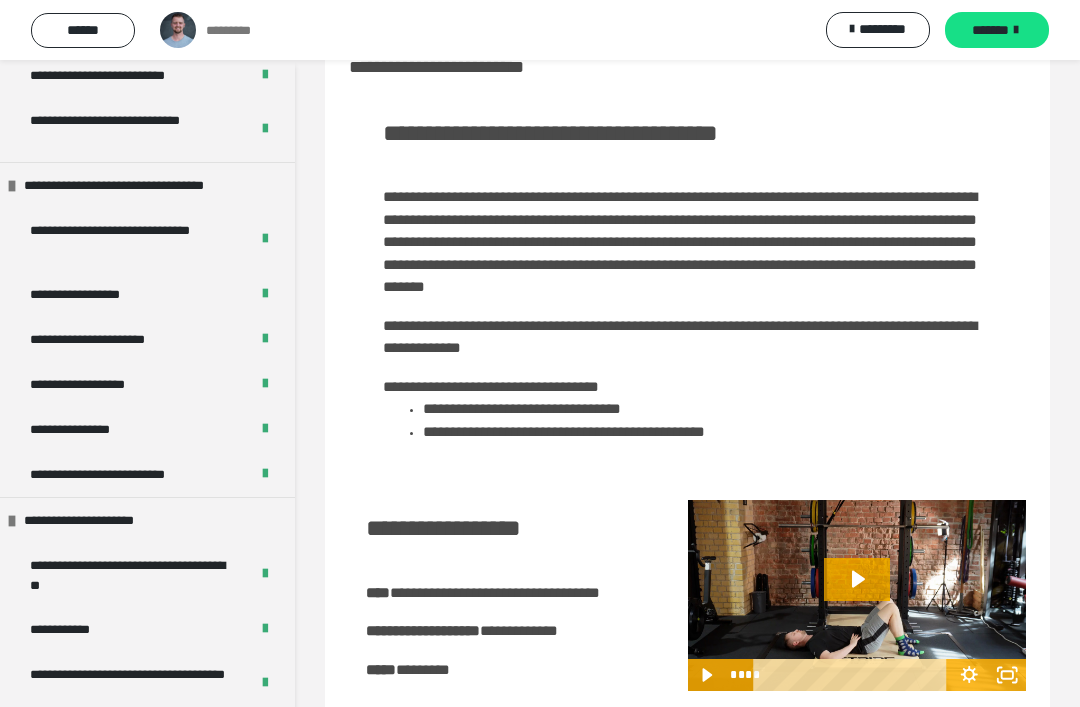 scroll, scrollTop: 754, scrollLeft: 0, axis: vertical 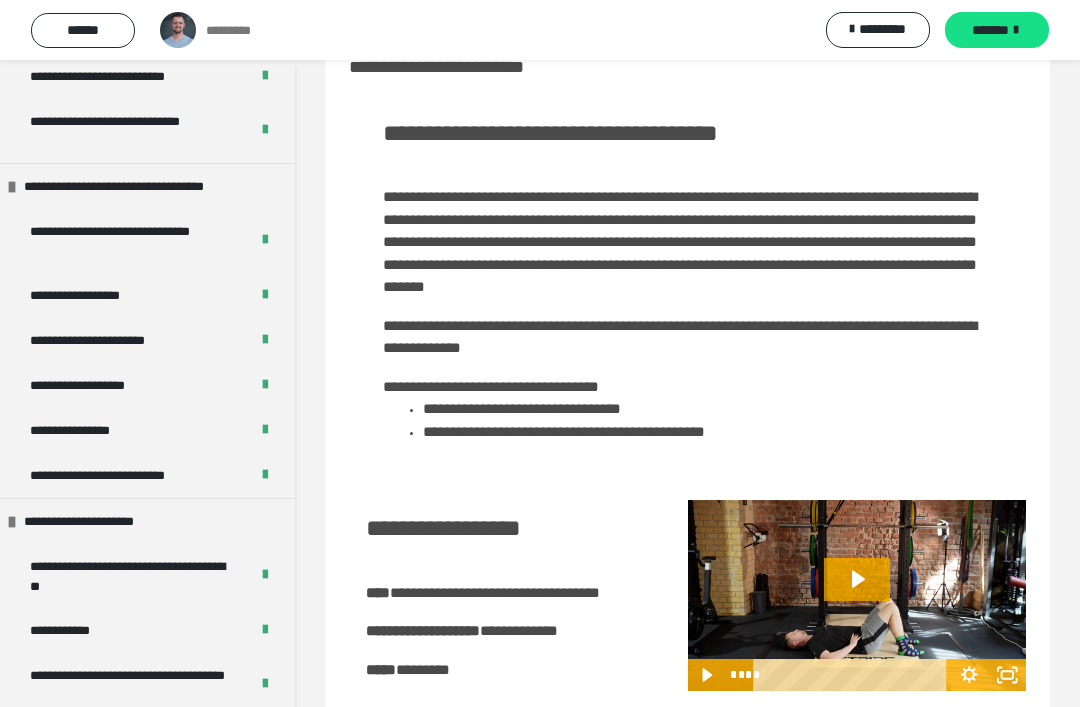 click on "**********" at bounding box center [124, 475] 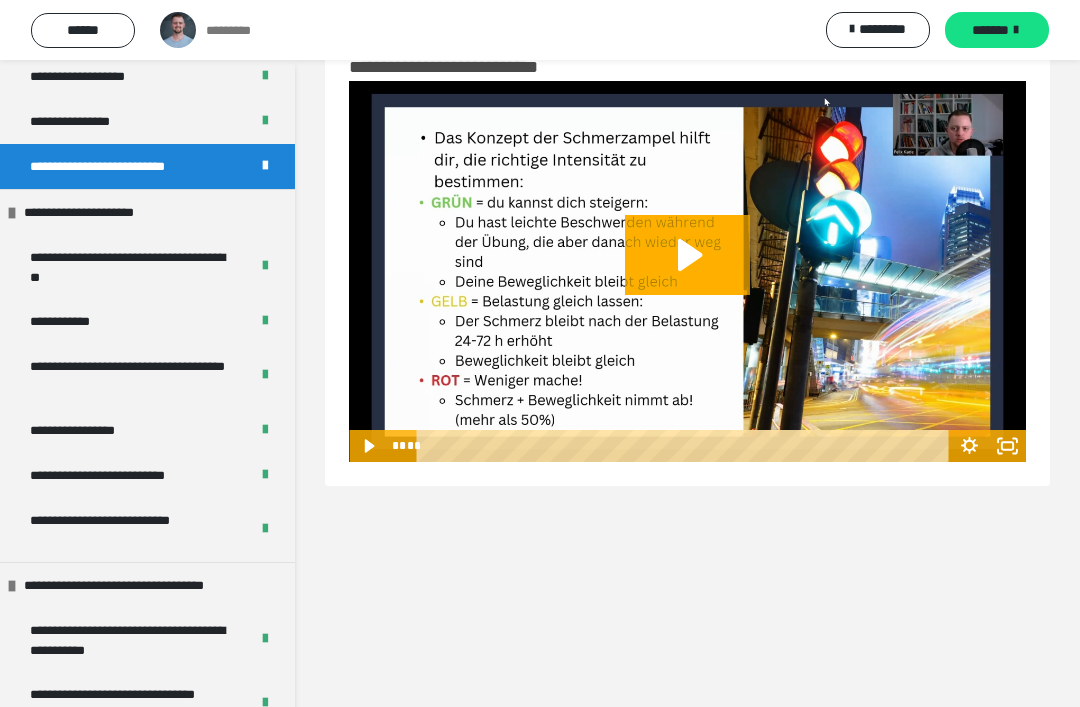 scroll, scrollTop: 1064, scrollLeft: 0, axis: vertical 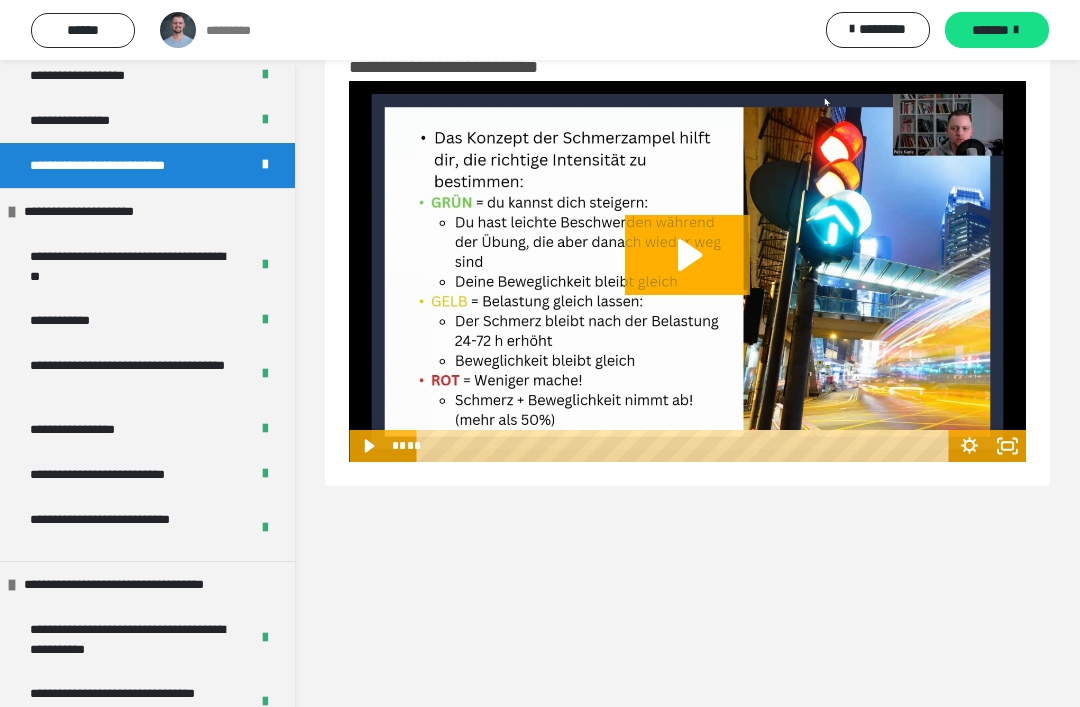 click on "**********" at bounding box center [151, 584] 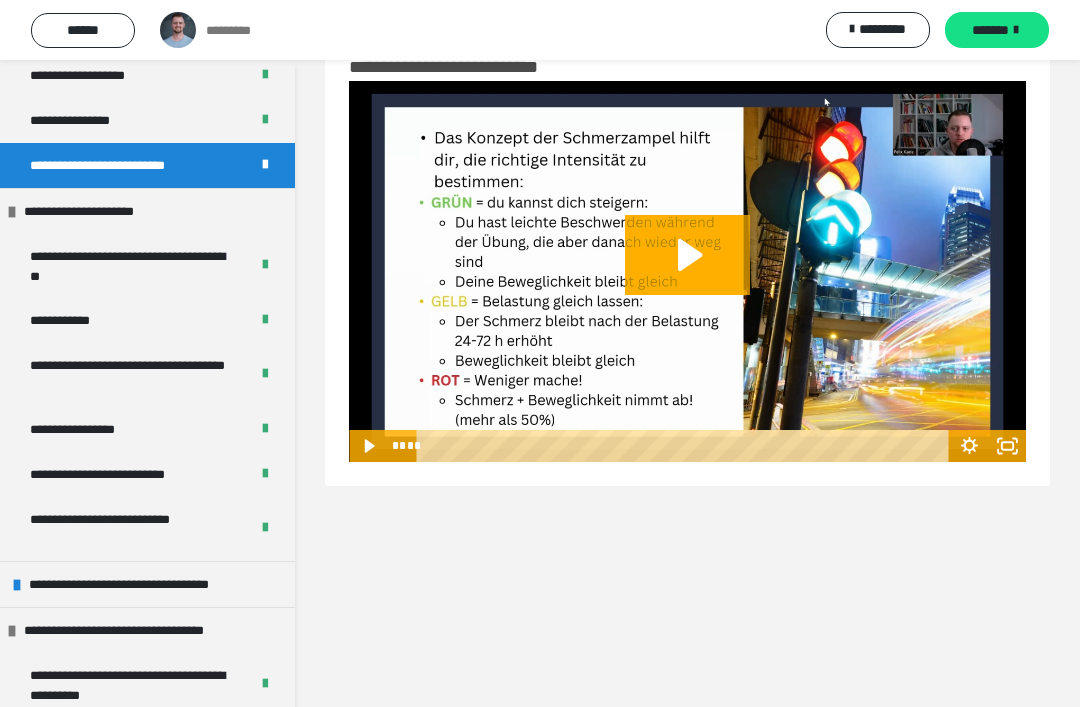 click on "**********" at bounding box center (131, 529) 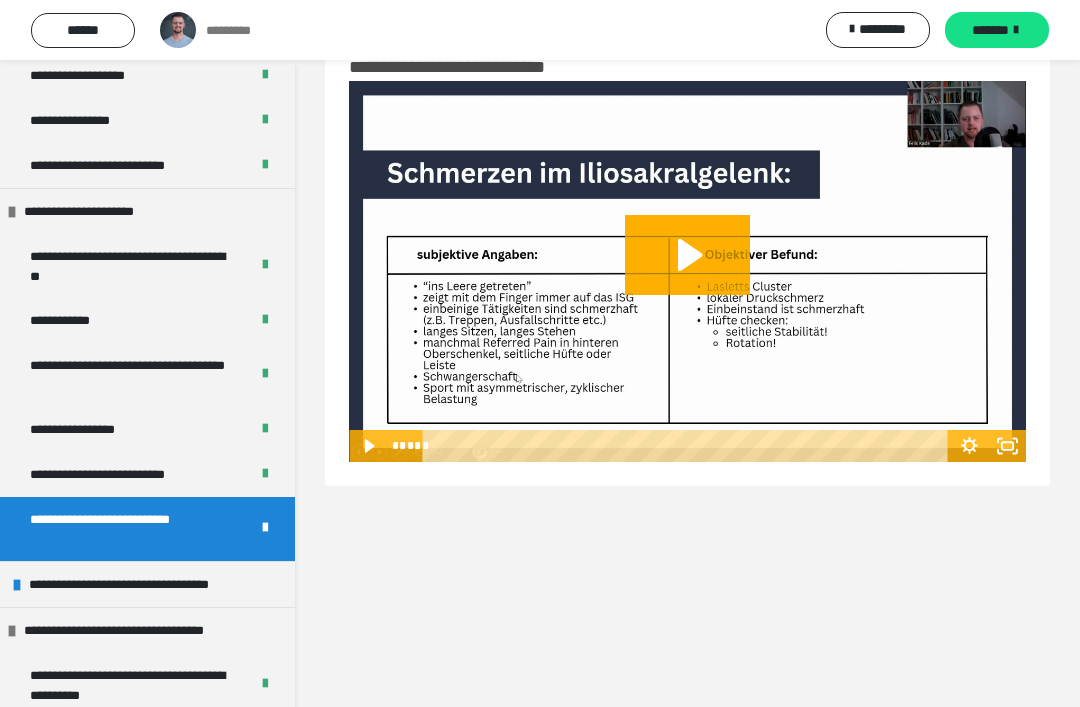 click on "**********" at bounding box center [156, 584] 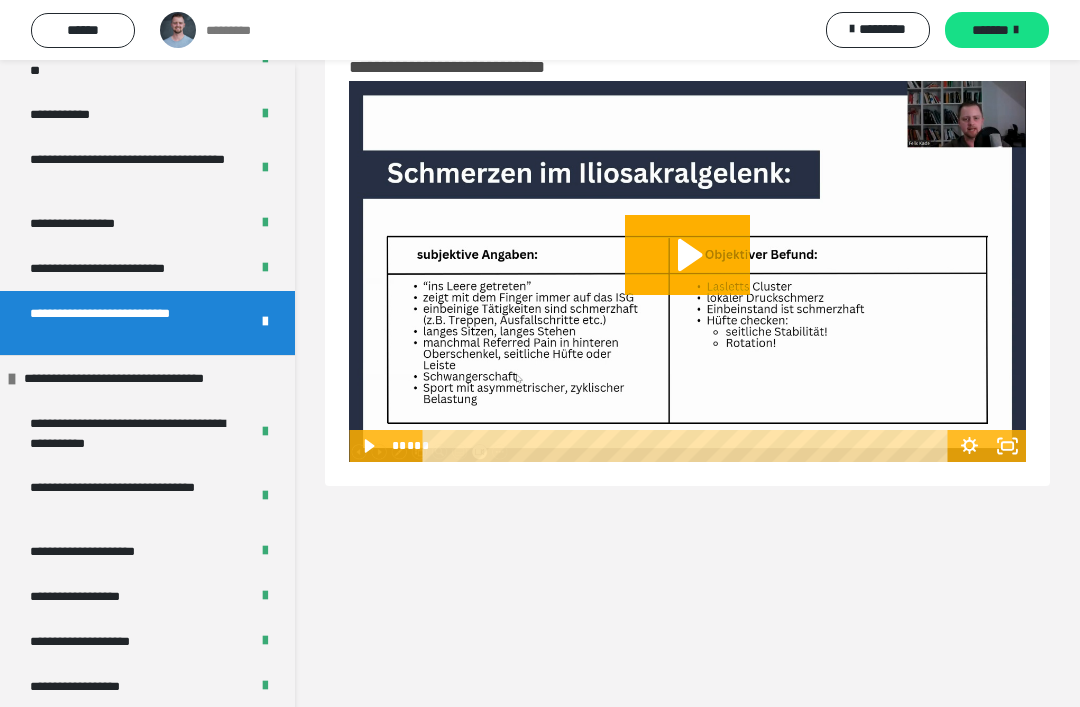 scroll, scrollTop: 1269, scrollLeft: 0, axis: vertical 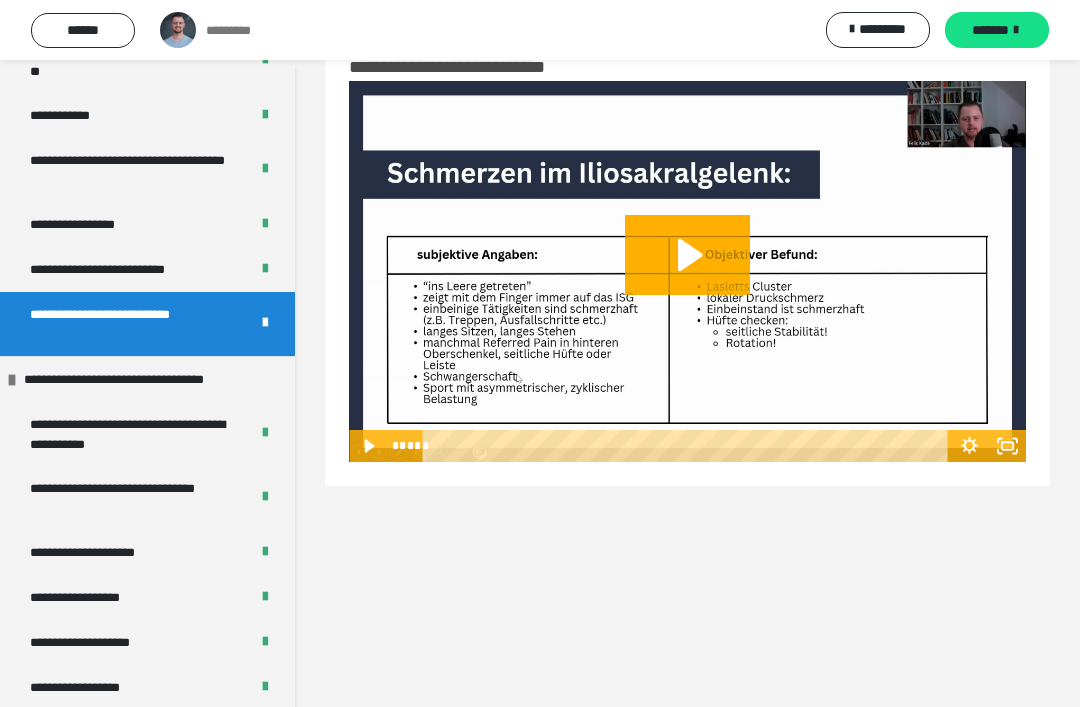 click on "**********" at bounding box center [131, 324] 